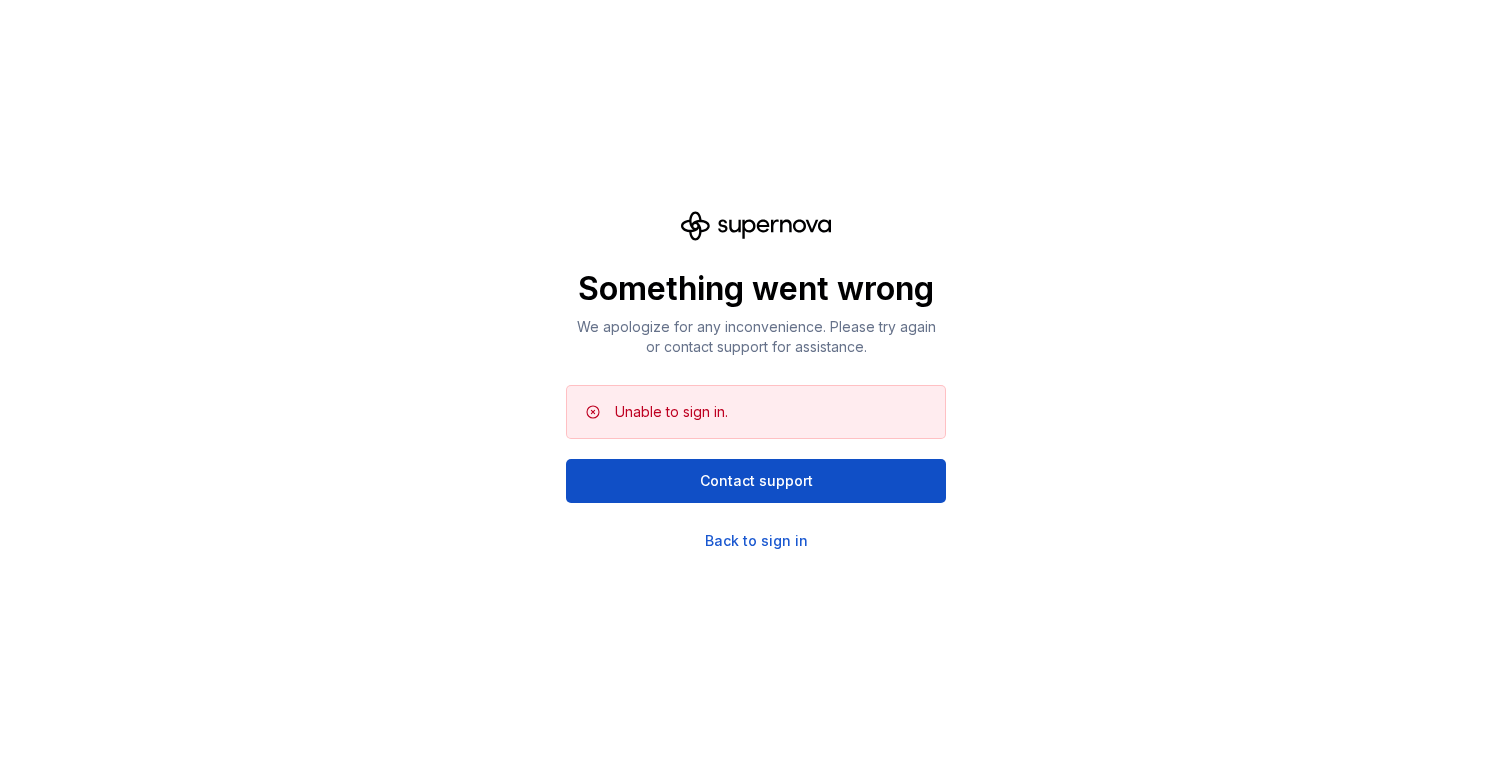 scroll, scrollTop: 0, scrollLeft: 0, axis: both 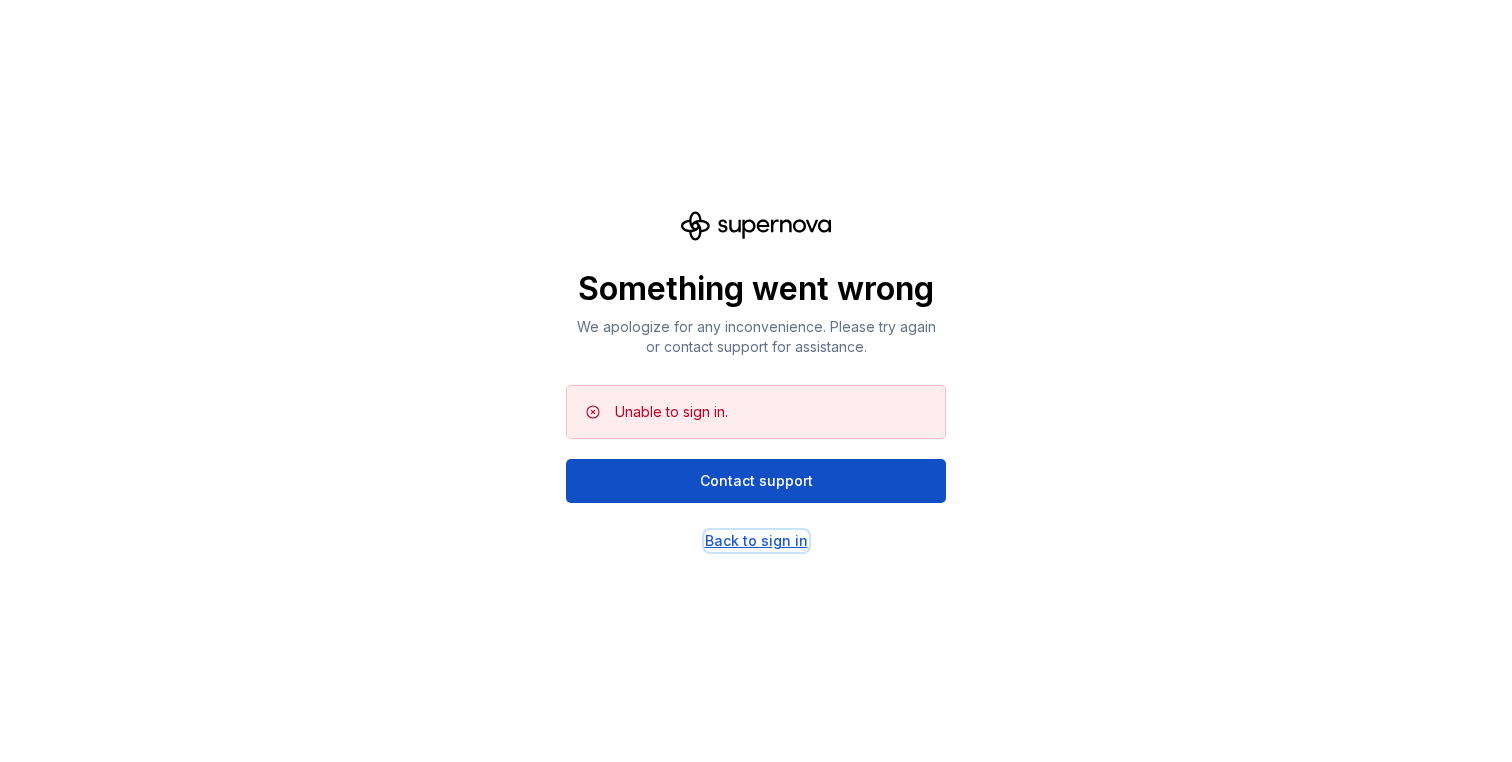 click on "Back to sign in" at bounding box center [756, 541] 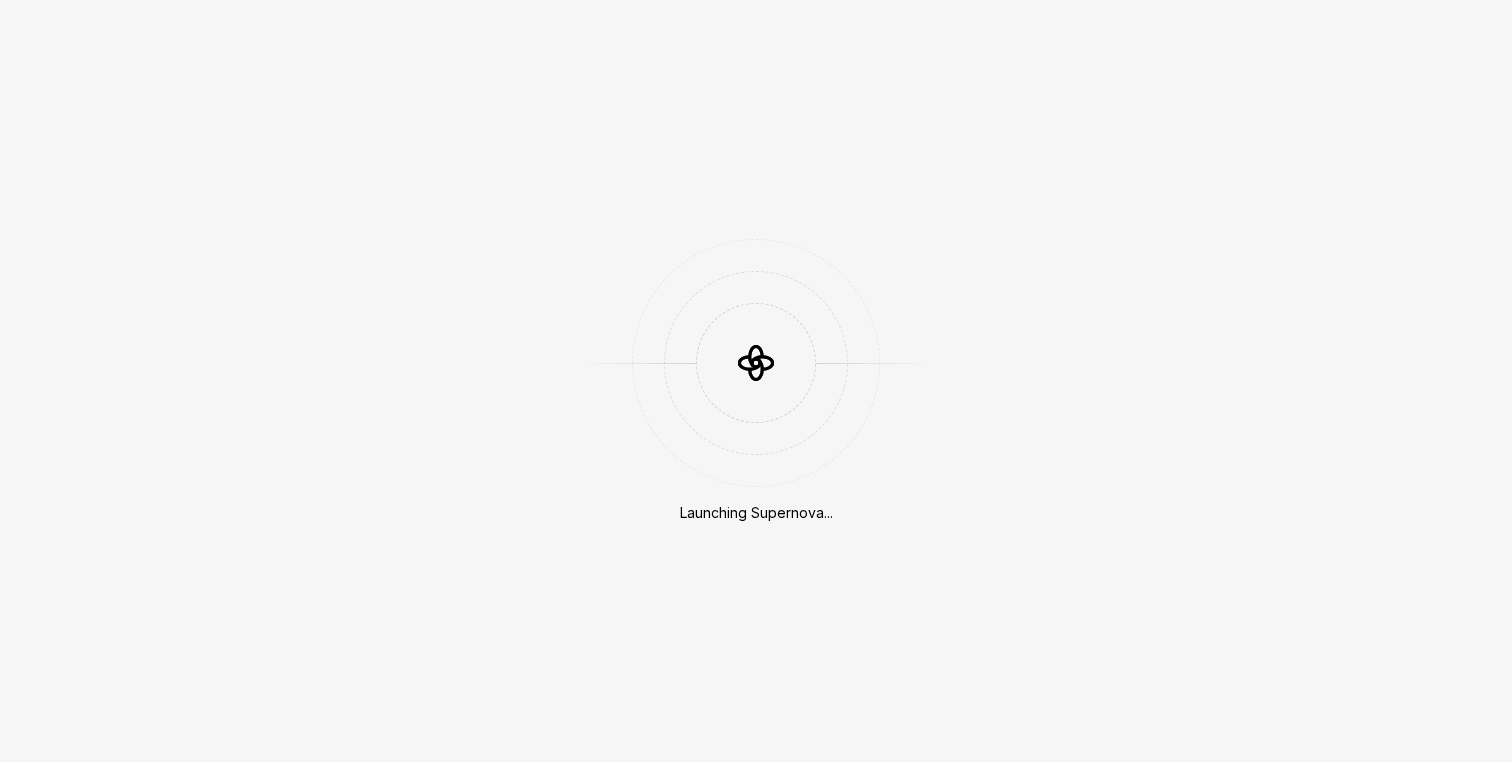scroll, scrollTop: 0, scrollLeft: 0, axis: both 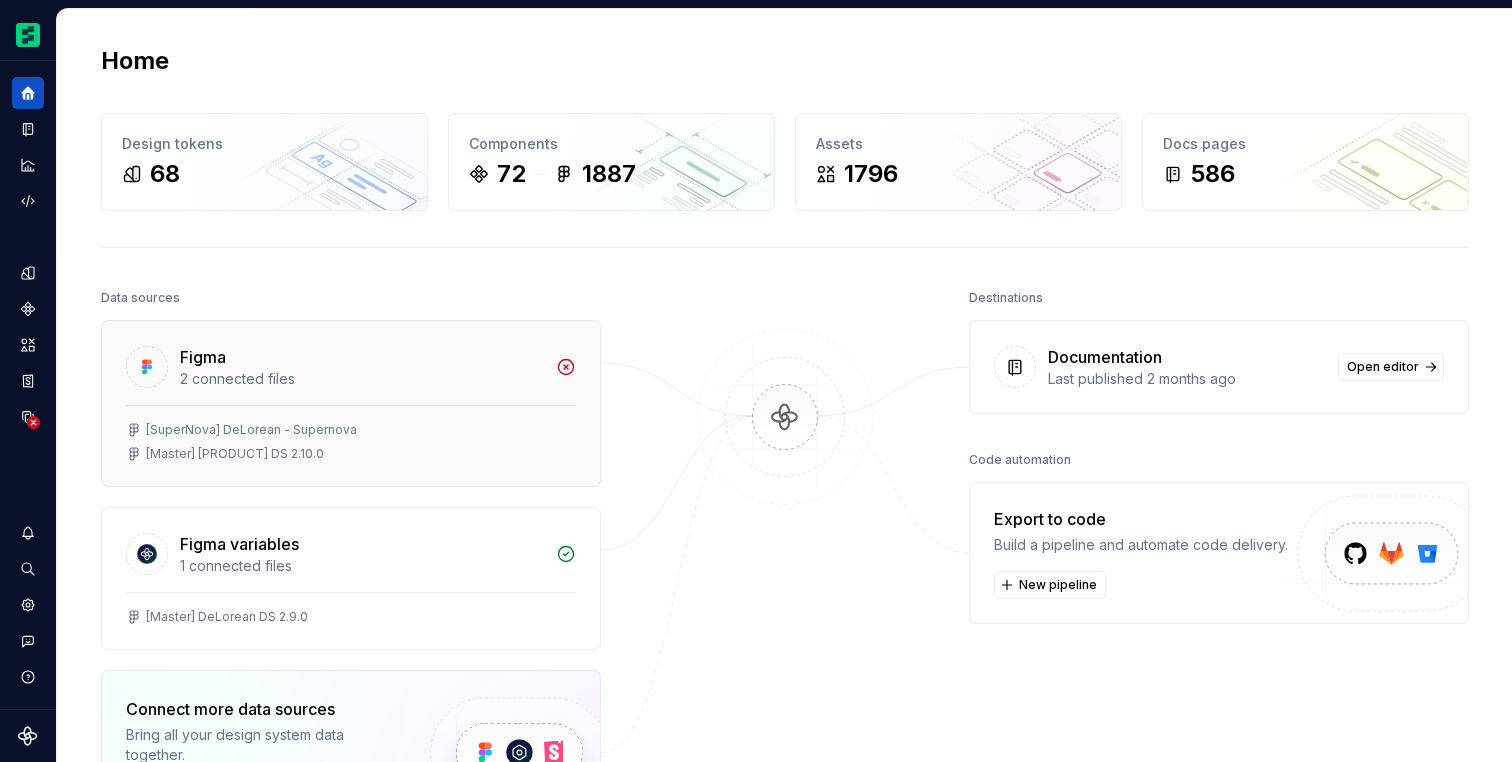 click on "[SuperNova] DeLorean - Supernova" at bounding box center (251, 430) 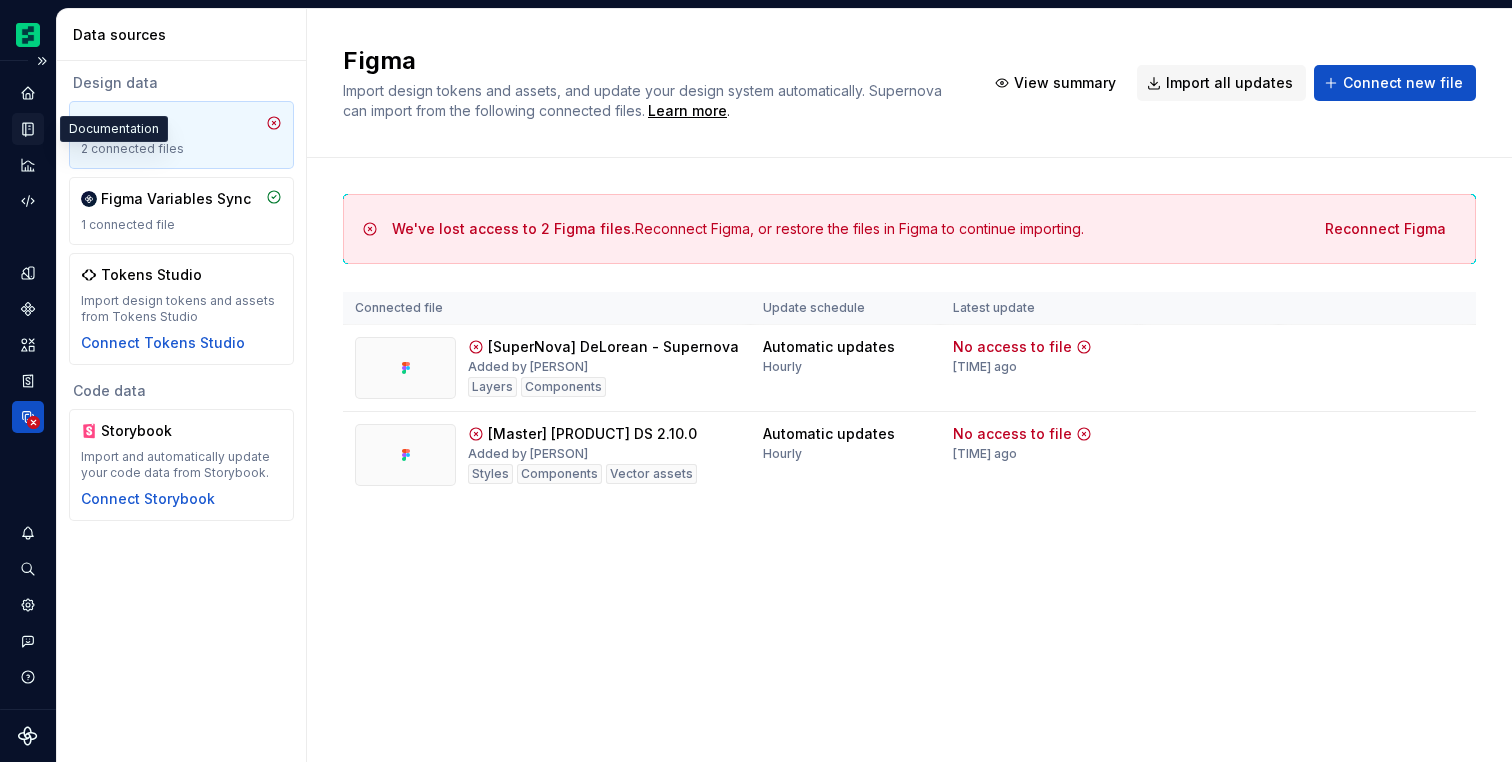 click 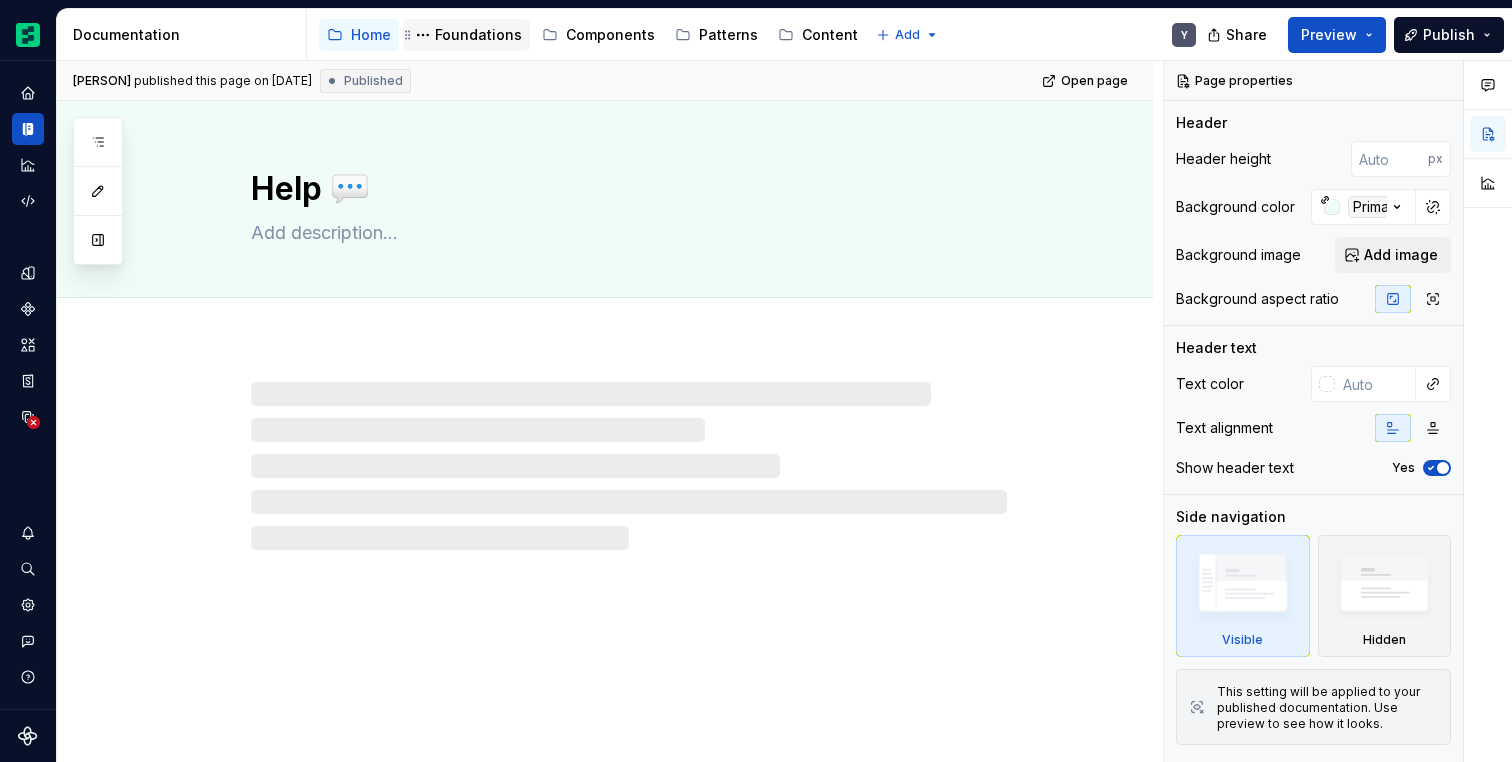 click on "Foundations" at bounding box center (478, 35) 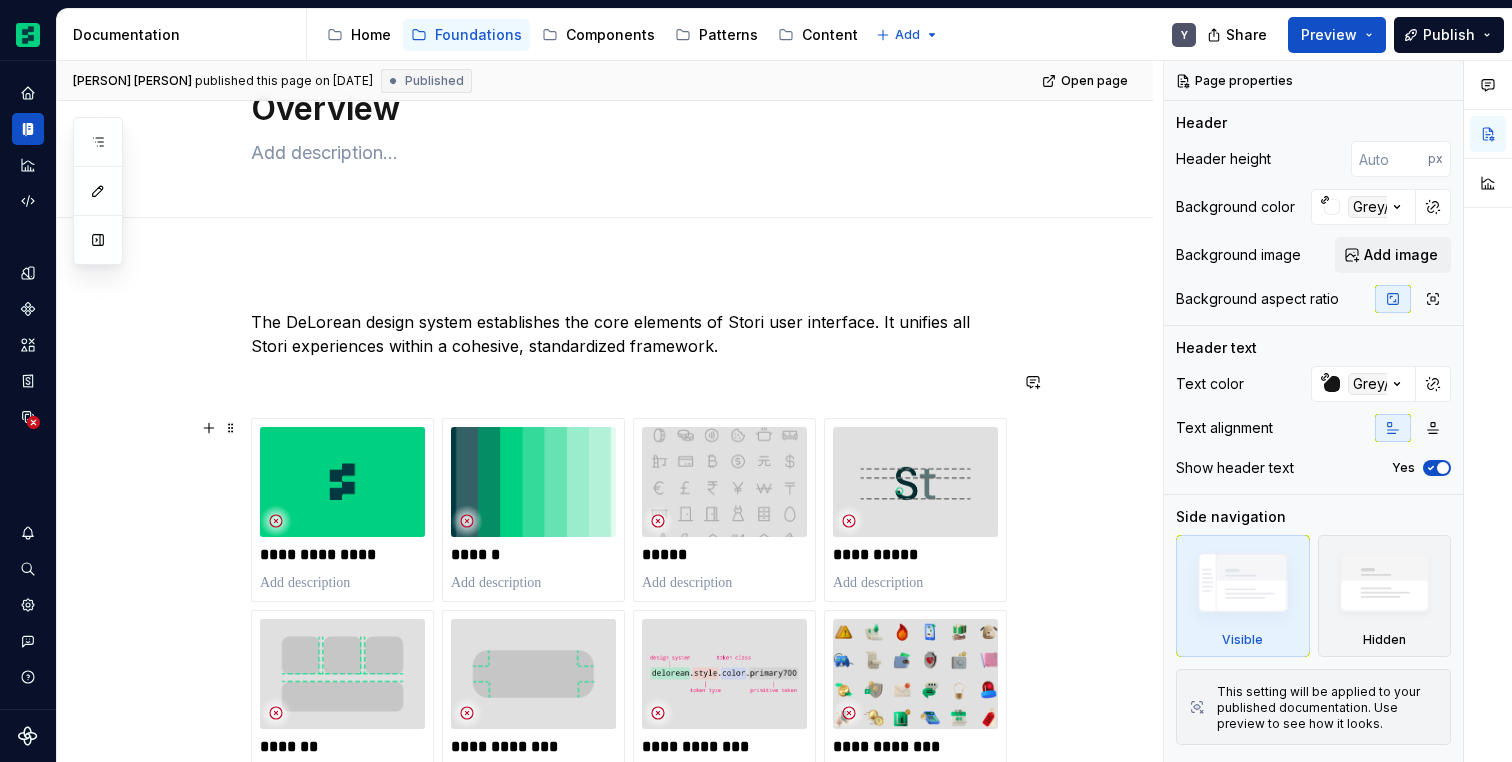 scroll, scrollTop: 0, scrollLeft: 0, axis: both 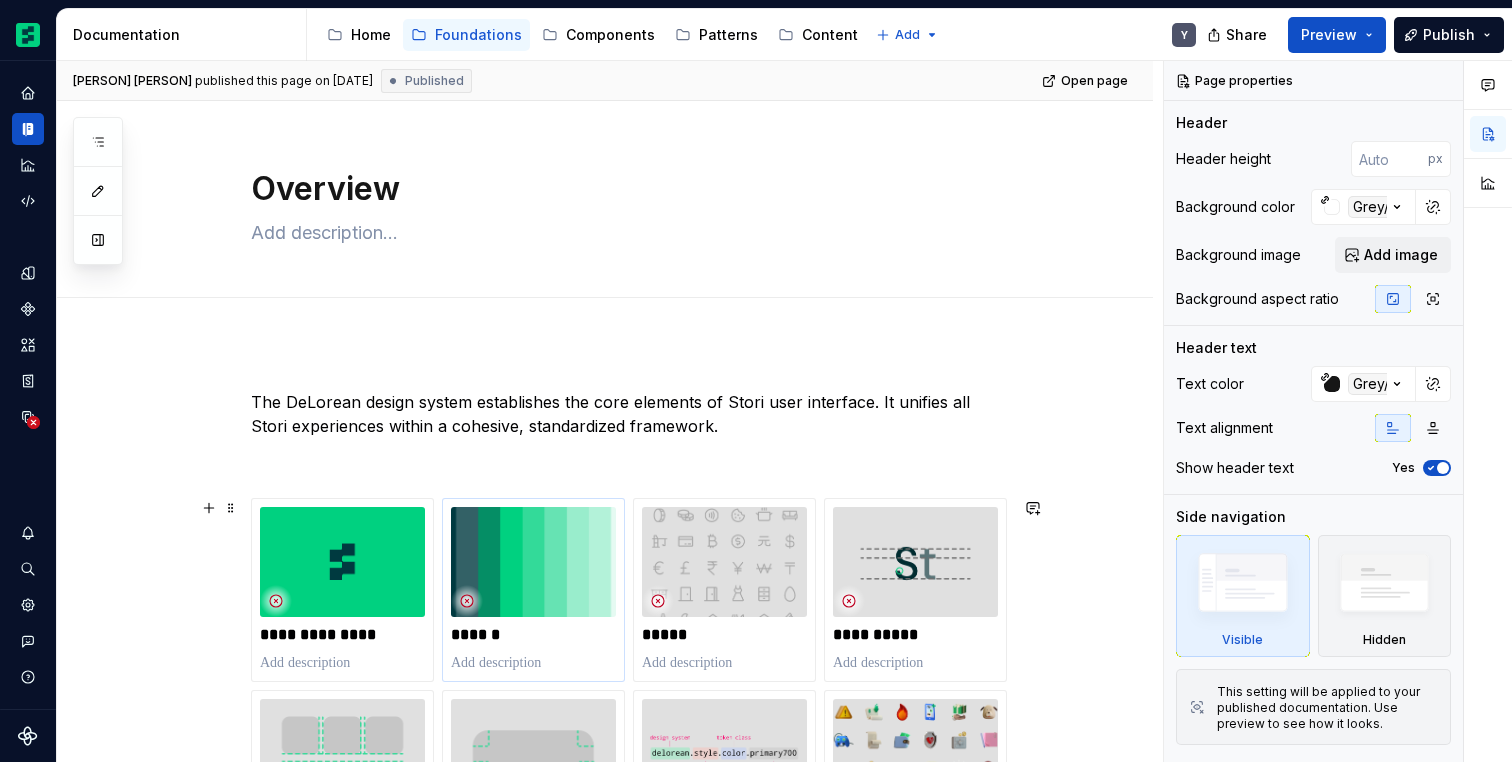 click at bounding box center [533, 562] 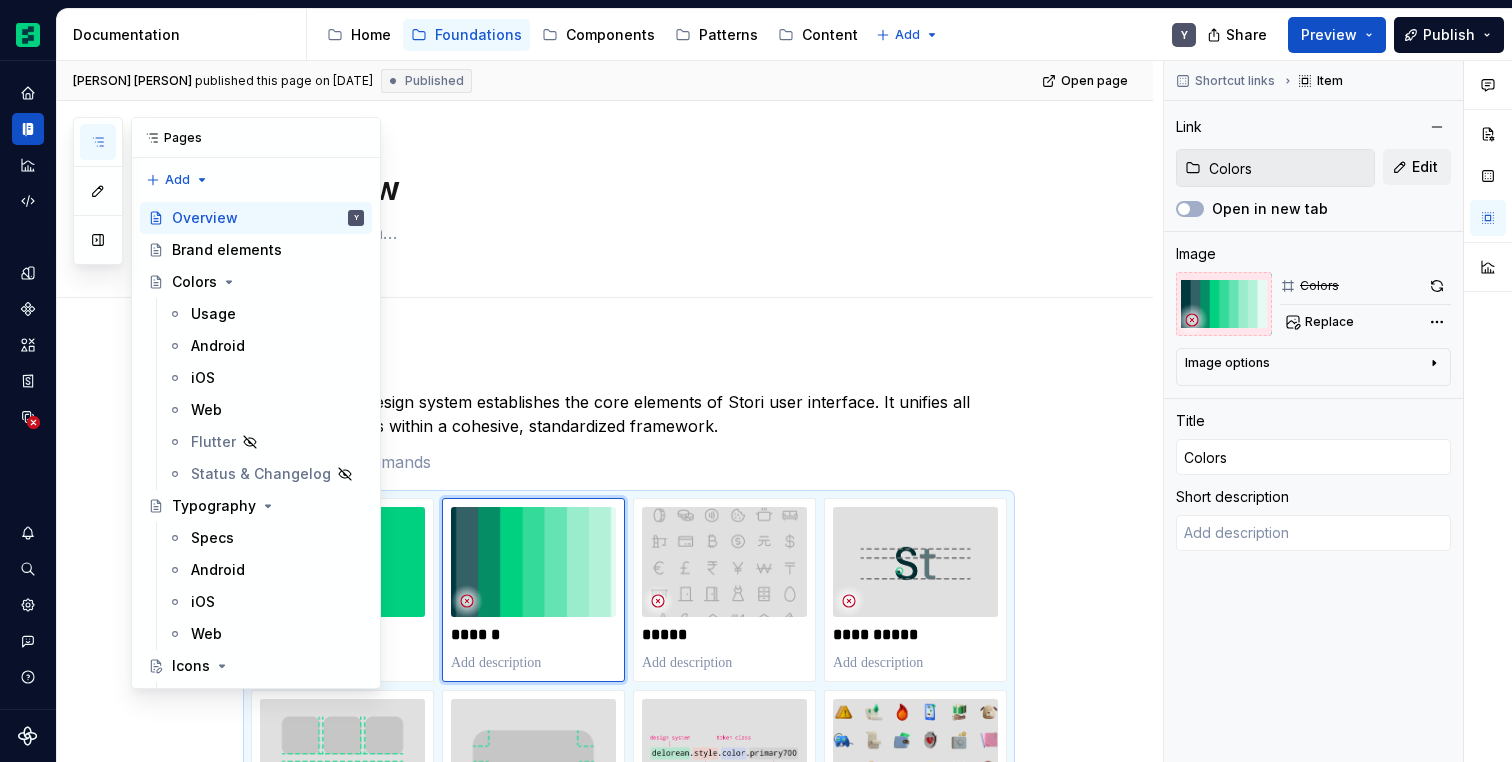 click 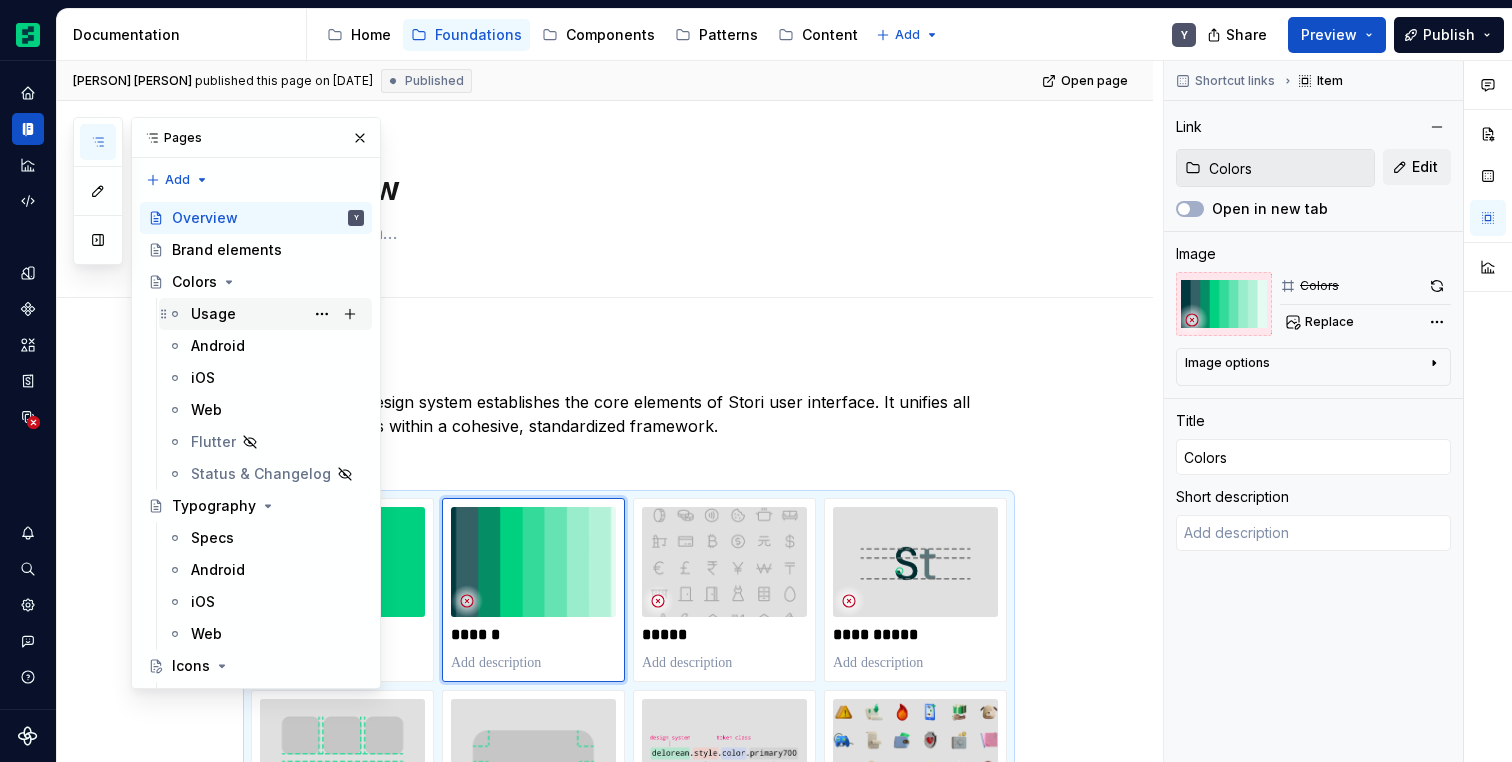 click on "Usage" at bounding box center (213, 314) 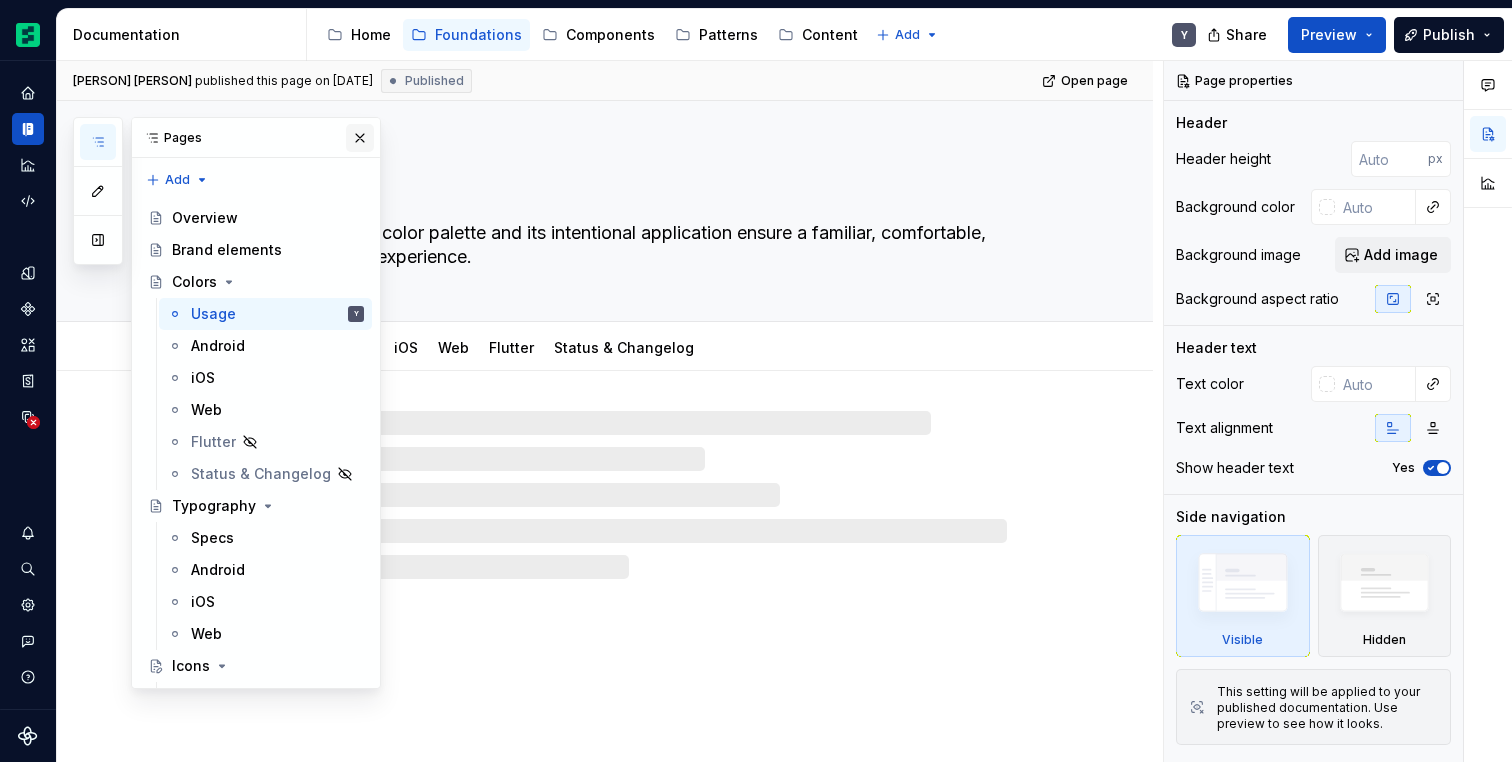 click at bounding box center (360, 138) 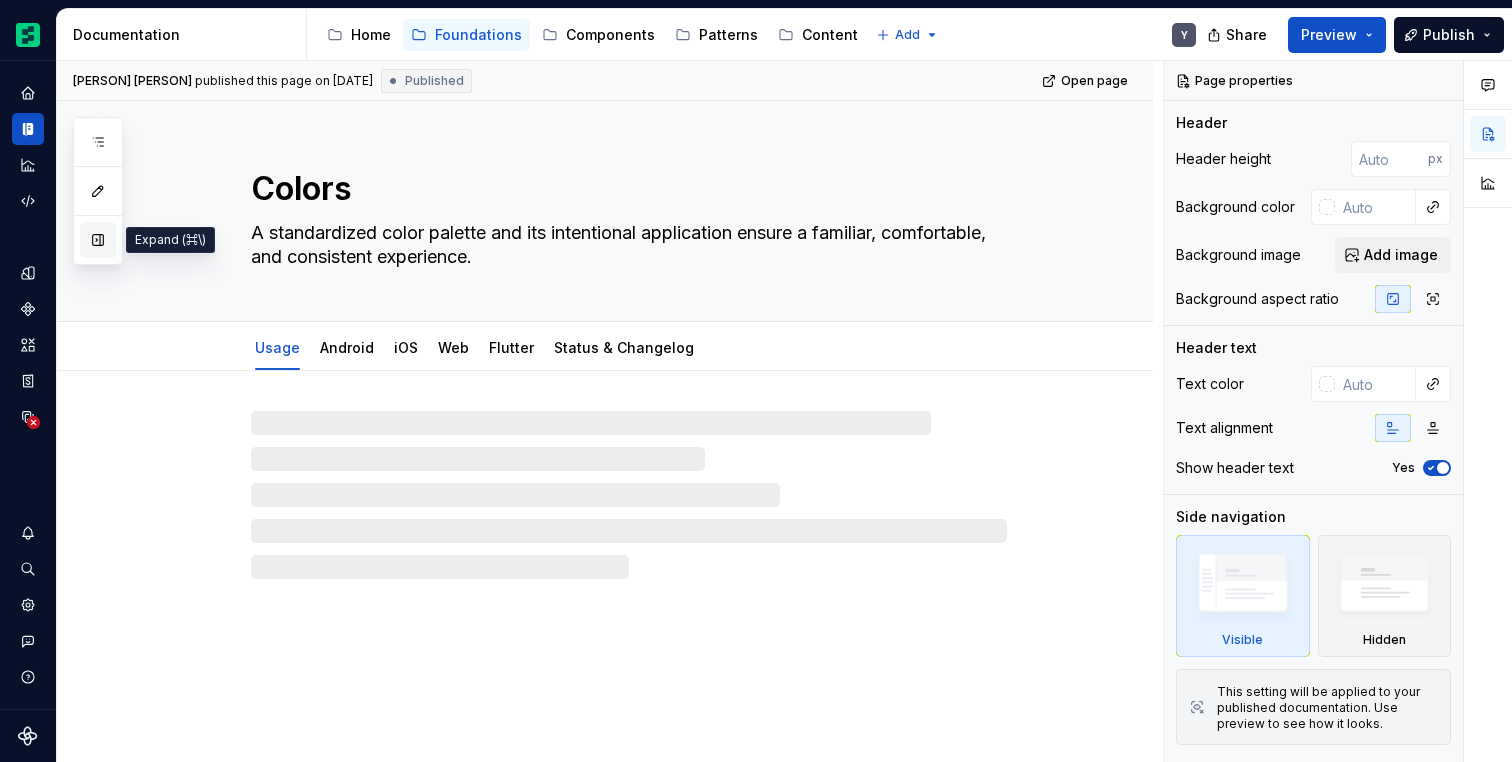 click at bounding box center [98, 240] 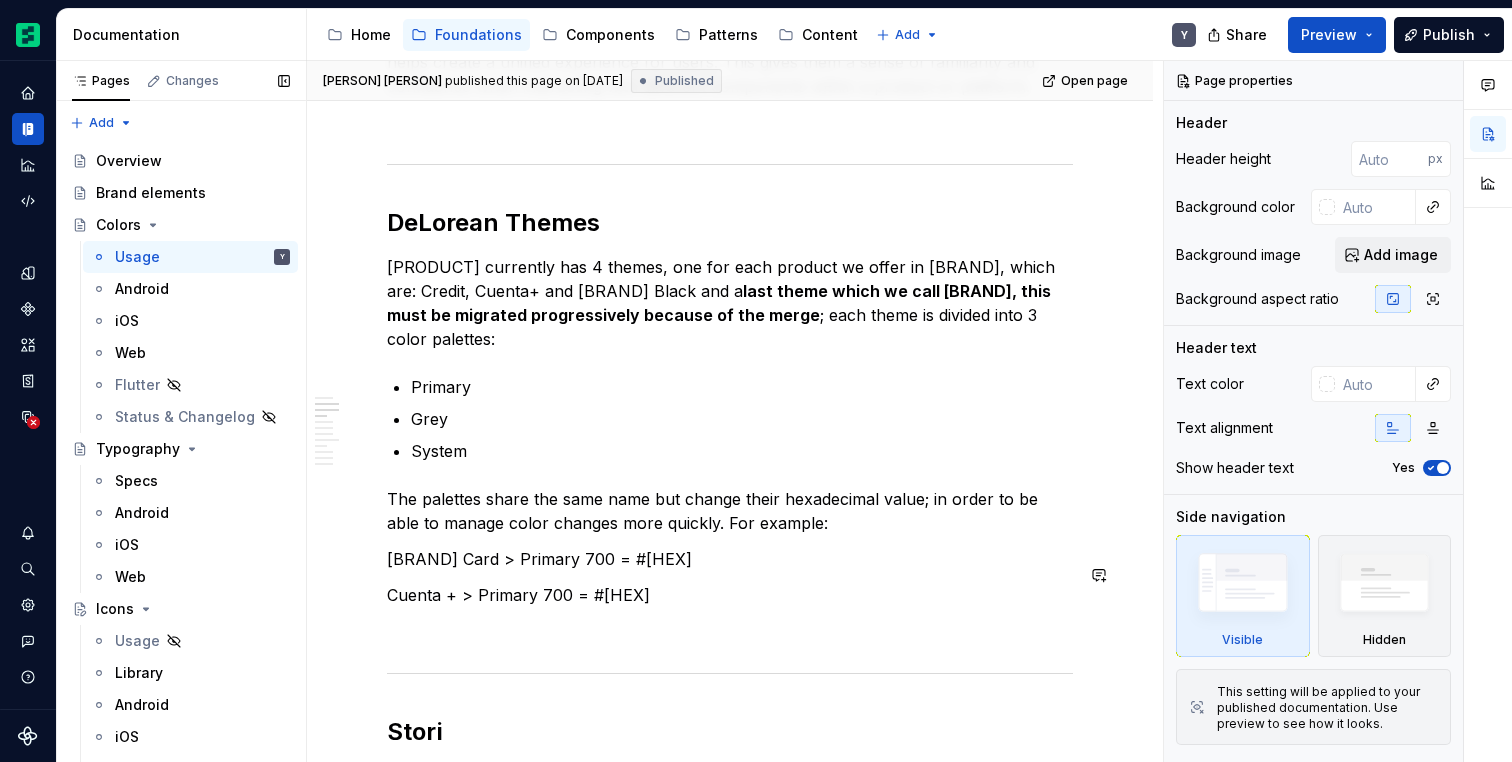 scroll, scrollTop: 1104, scrollLeft: 0, axis: vertical 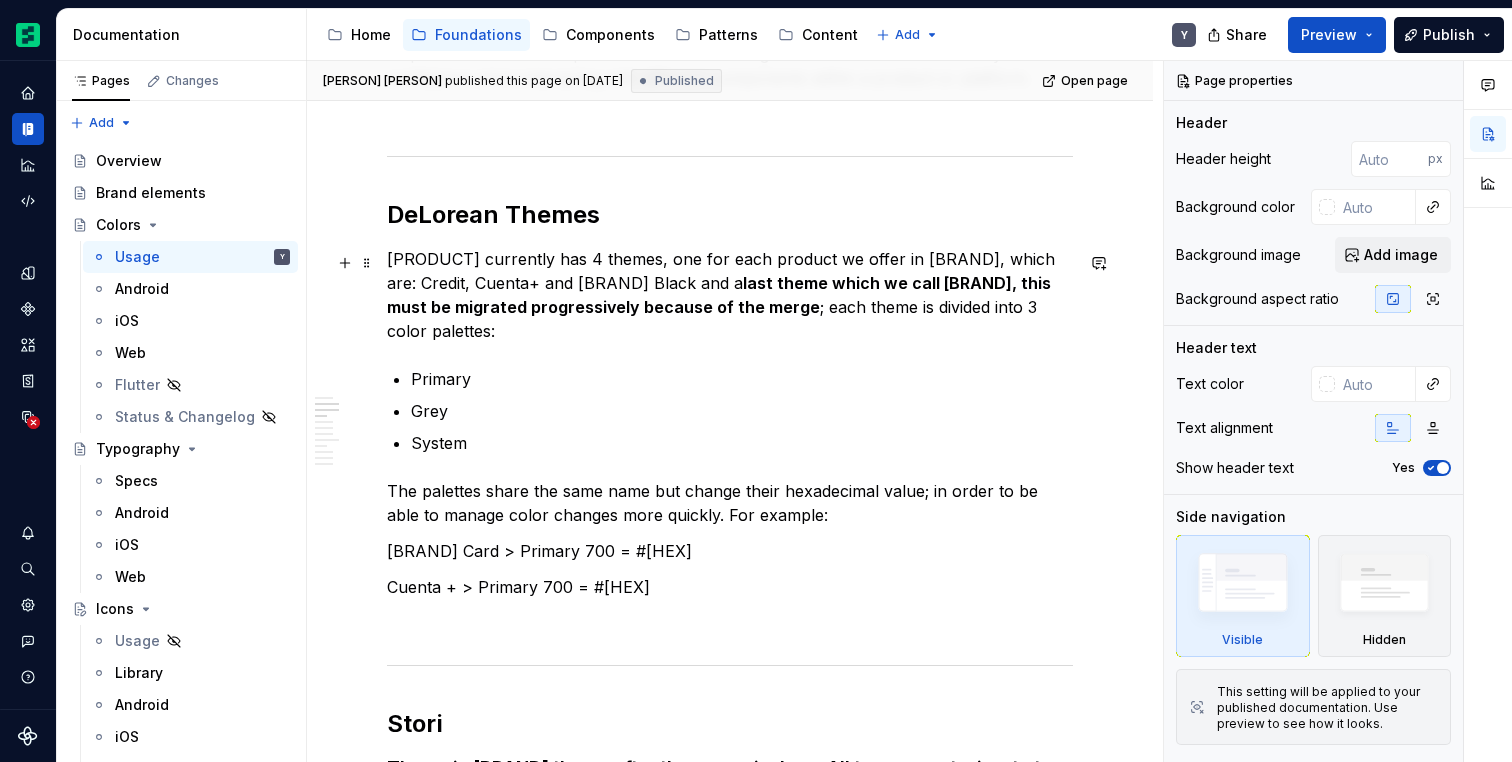 click on "last theme which we call [BRAND], this must be migrated progressively because of the merge" at bounding box center [721, 295] 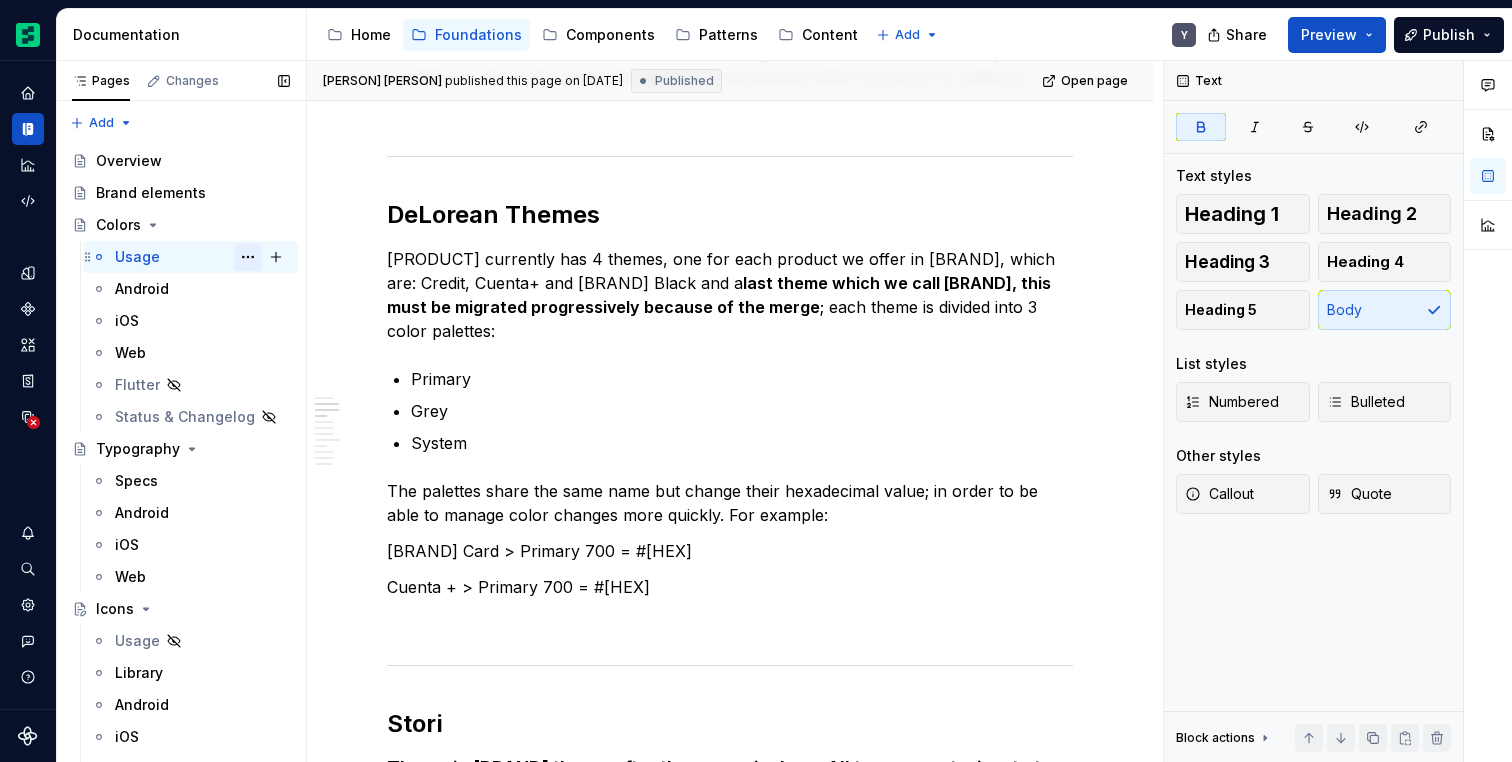 click at bounding box center (248, 257) 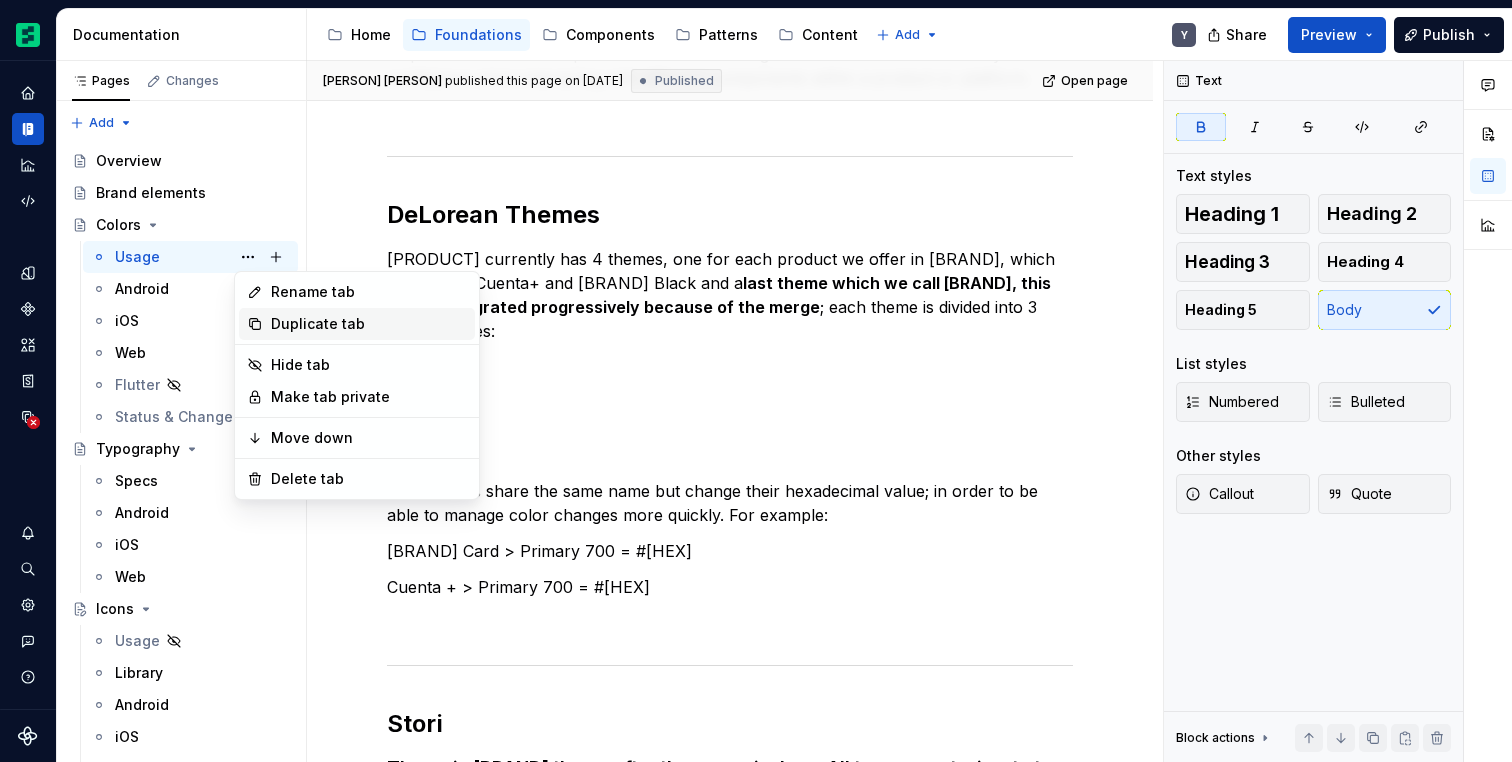 click on "Duplicate tab" at bounding box center [369, 324] 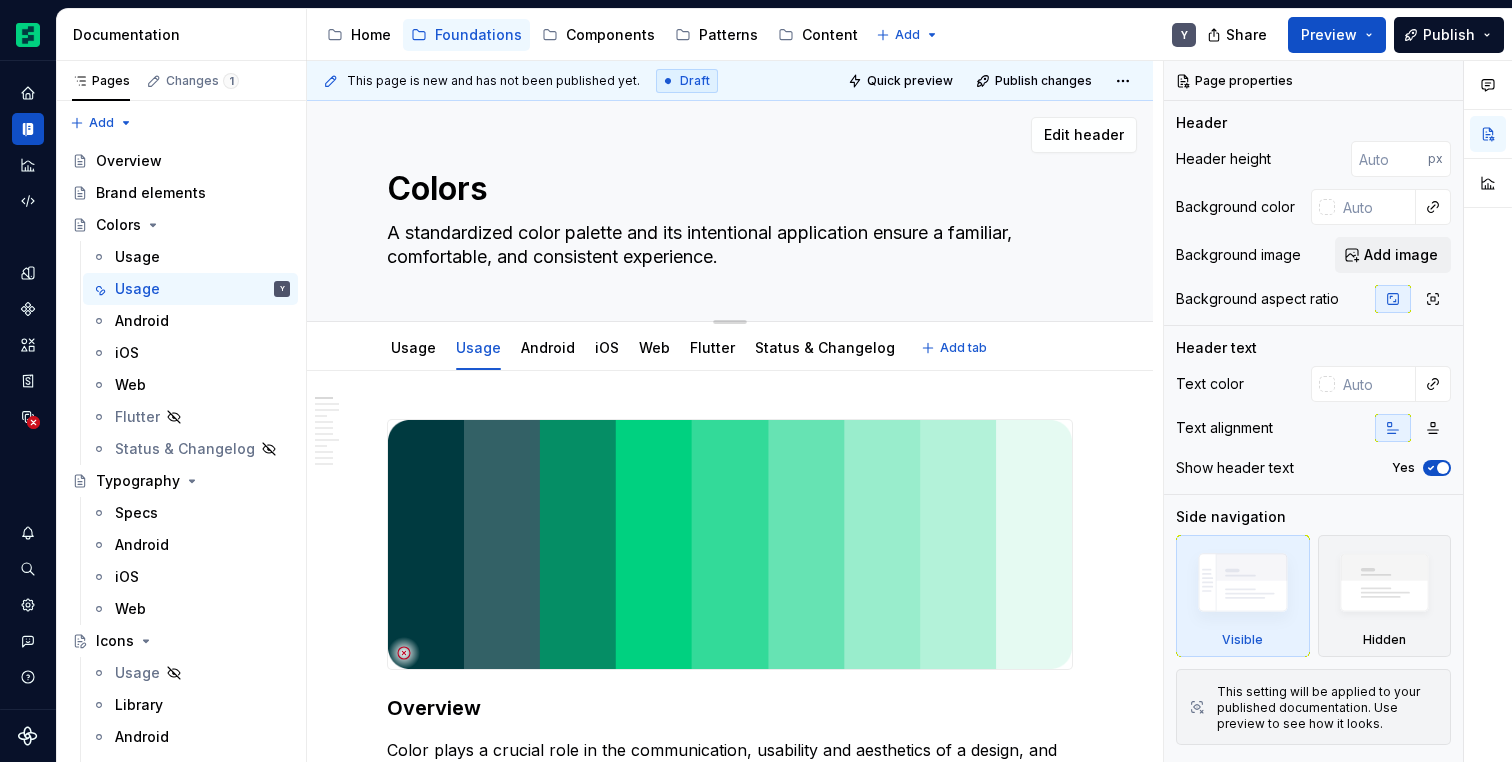 click on "Colors" at bounding box center (726, 189) 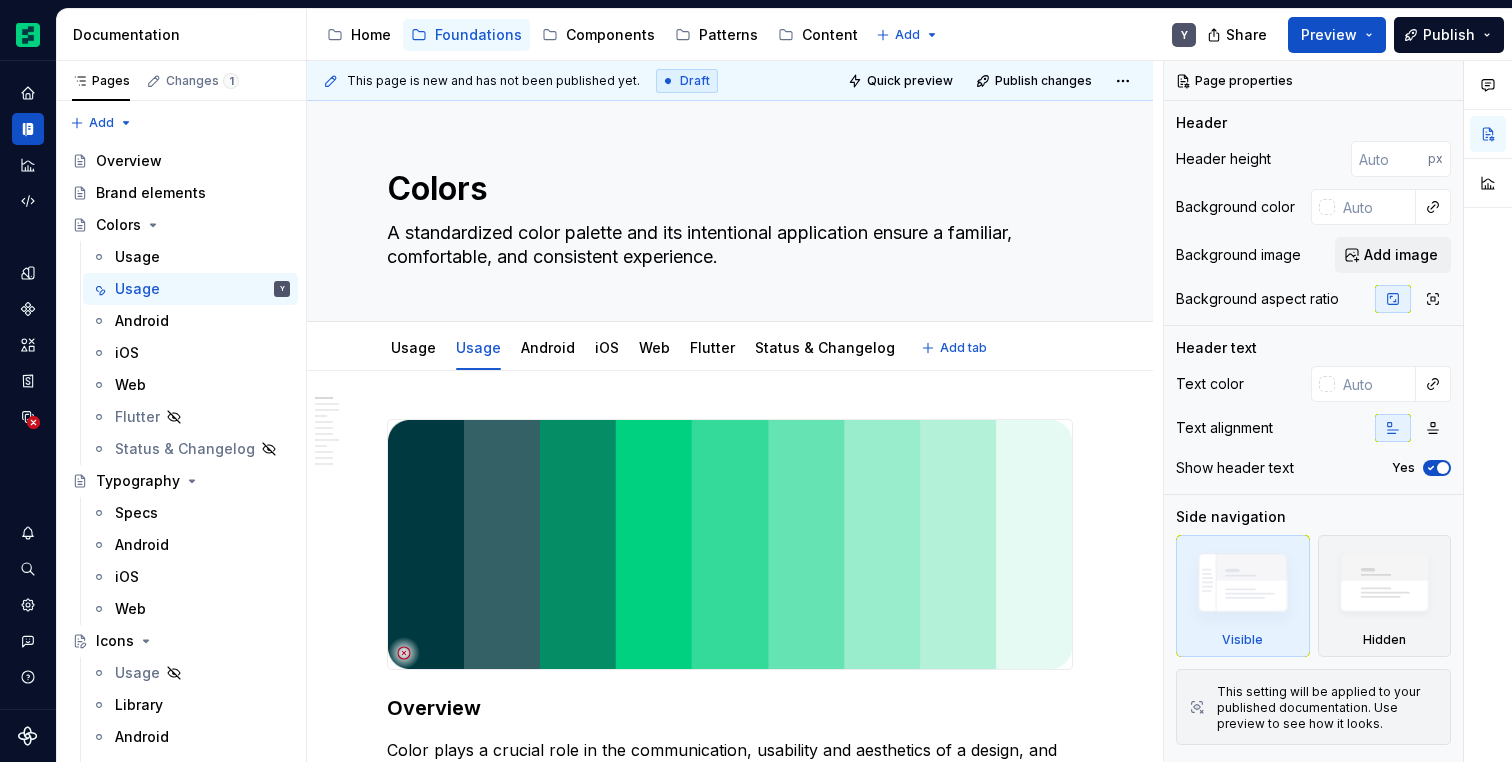 type on "*" 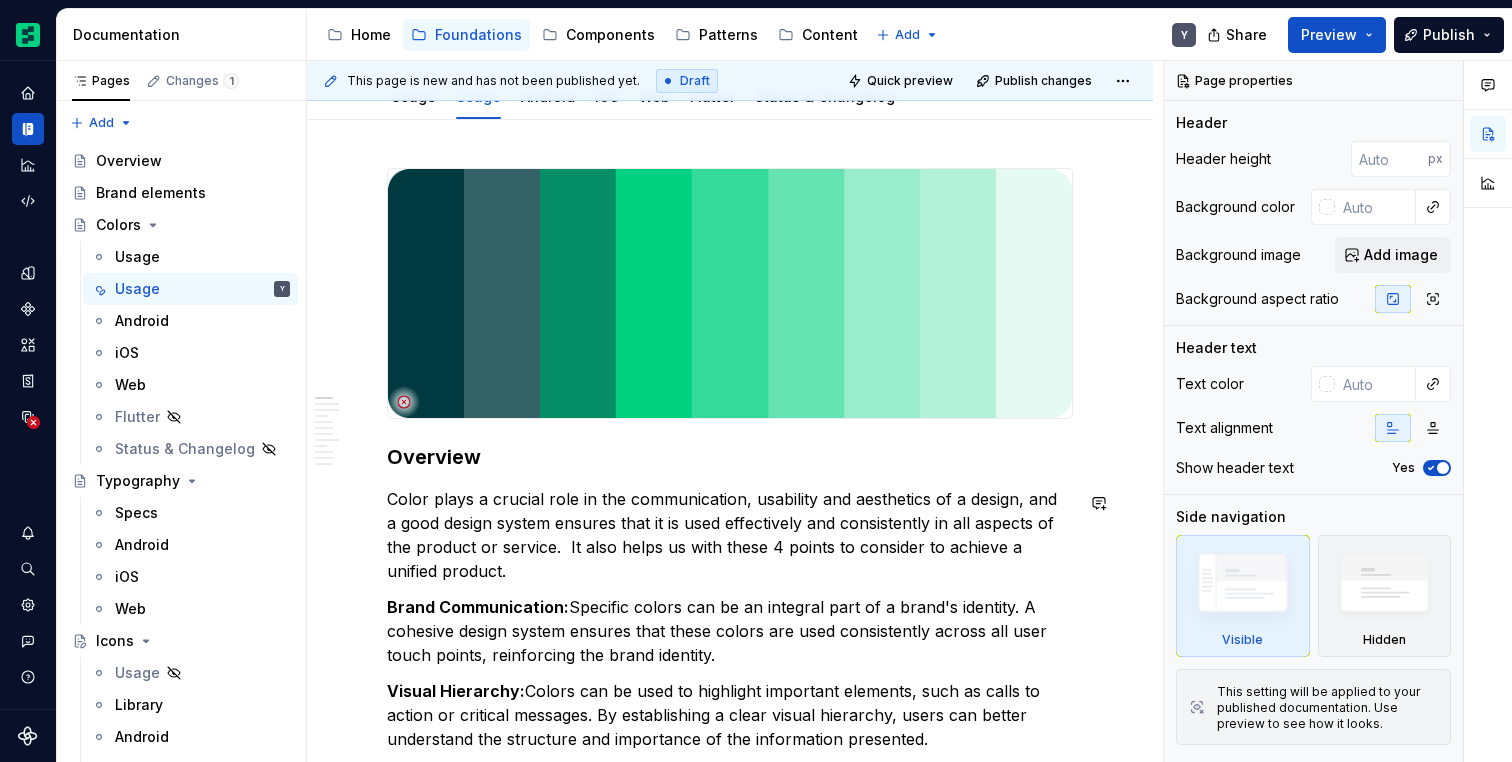 click on "Overview Color plays a crucial role in the communication, usability and aesthetics of a design, and a good design system ensures that it is used effectively and consistently in all aspects of the product or service.  It also helps us with these 4 points to consider to achieve a unified product. Brand Communication:  Specific colors can be an integral part of a brand's identity. A cohesive design system ensures that these colors are used consistently across all user touch points, reinforcing the brand identity. Visual Hierarchy:  Colors can be used to highlight important elements, such as calls to action or critical messages. By establishing a clear visual hierarchy, users can better understand the structure and importance of the information presented. Accessibility:  Consistency and Coherence: [BRAND] Themes [BRAND] currently has 4 themes, one for each product we offer in [BRAND], which are: Credit, Cuenta+ and [BRAND] Black and a  ; each theme is divided into 3 color palettes:  Primary Grey System [BRAND] **** *" at bounding box center [730, 5284] 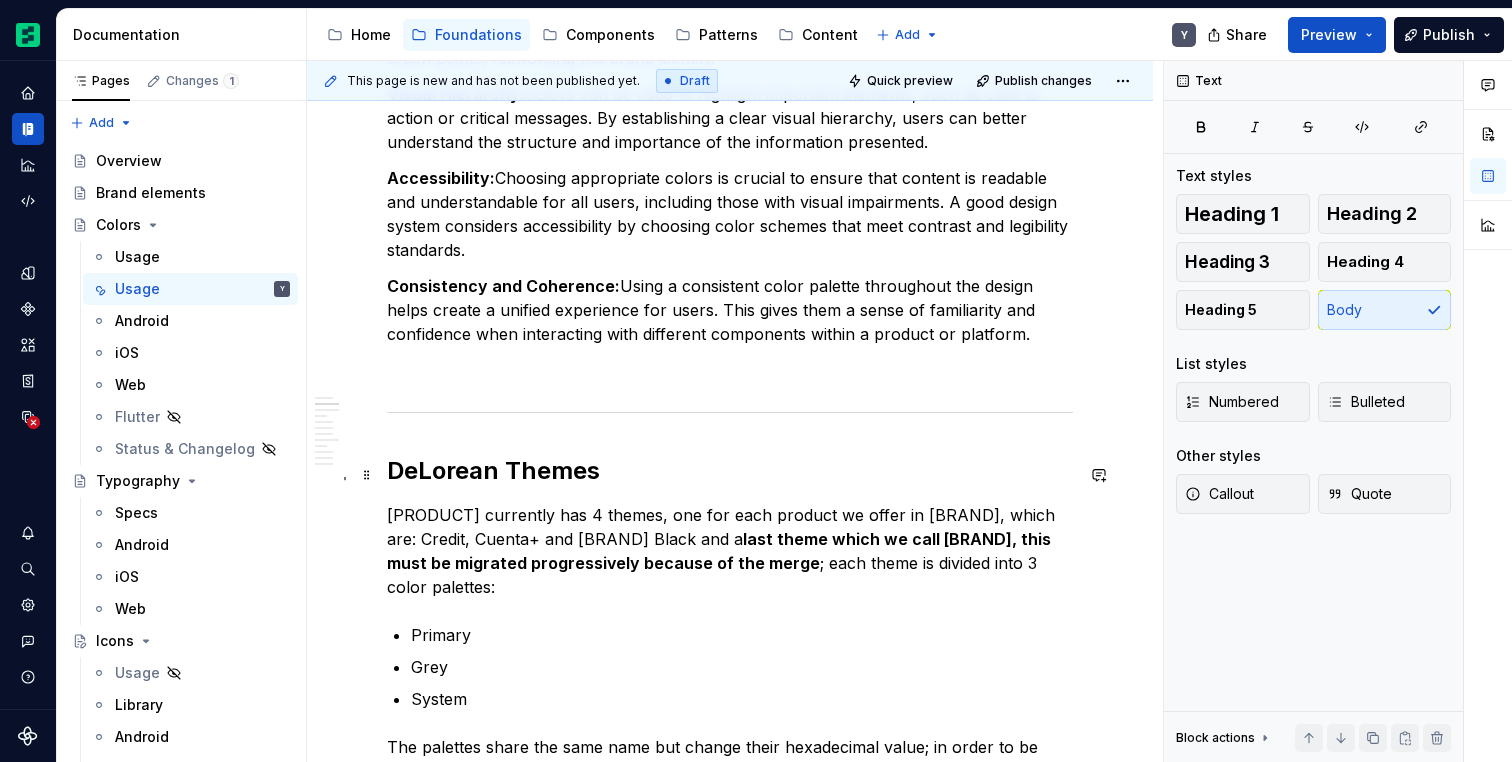 scroll, scrollTop: 852, scrollLeft: 0, axis: vertical 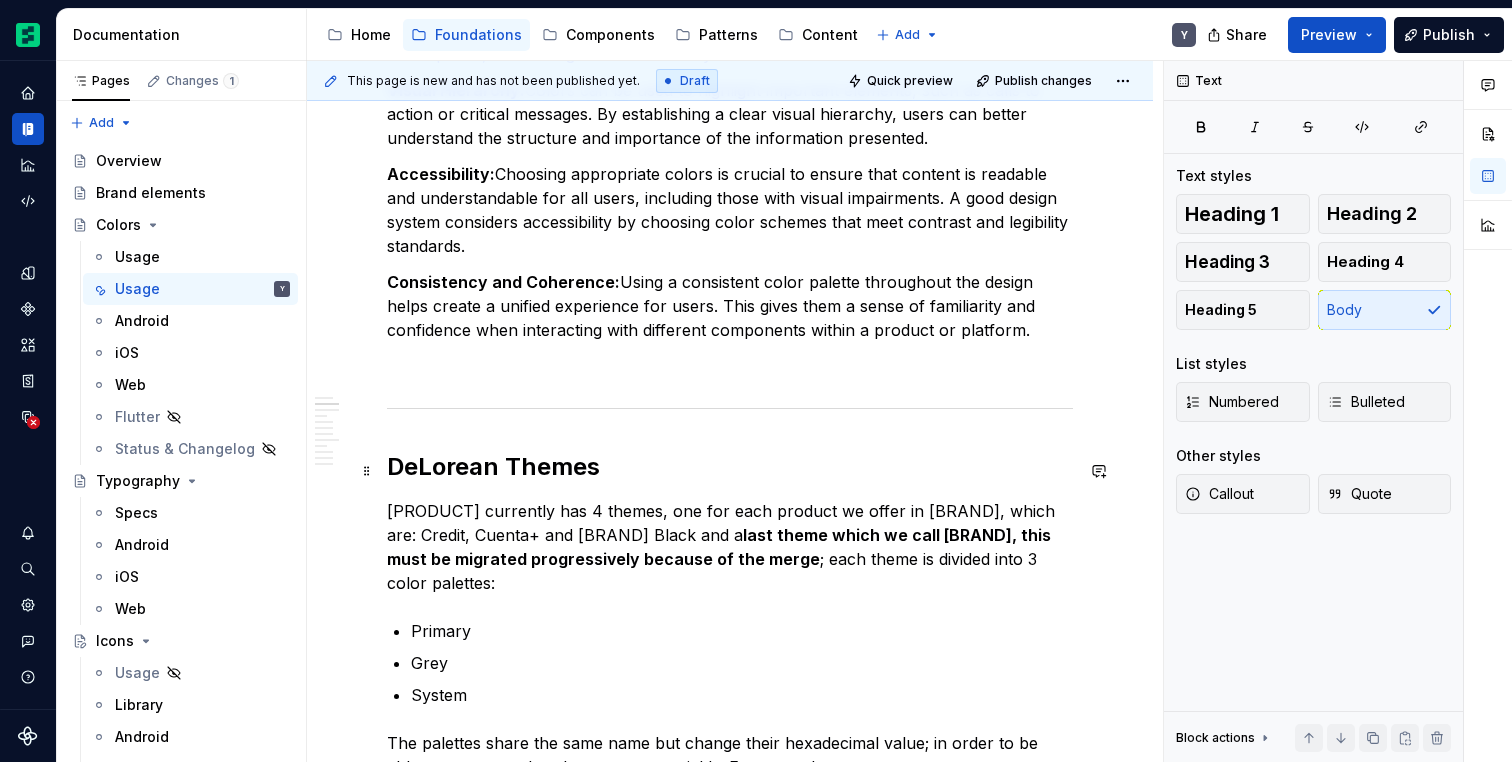 click on "DeLorean Themes" at bounding box center (730, 467) 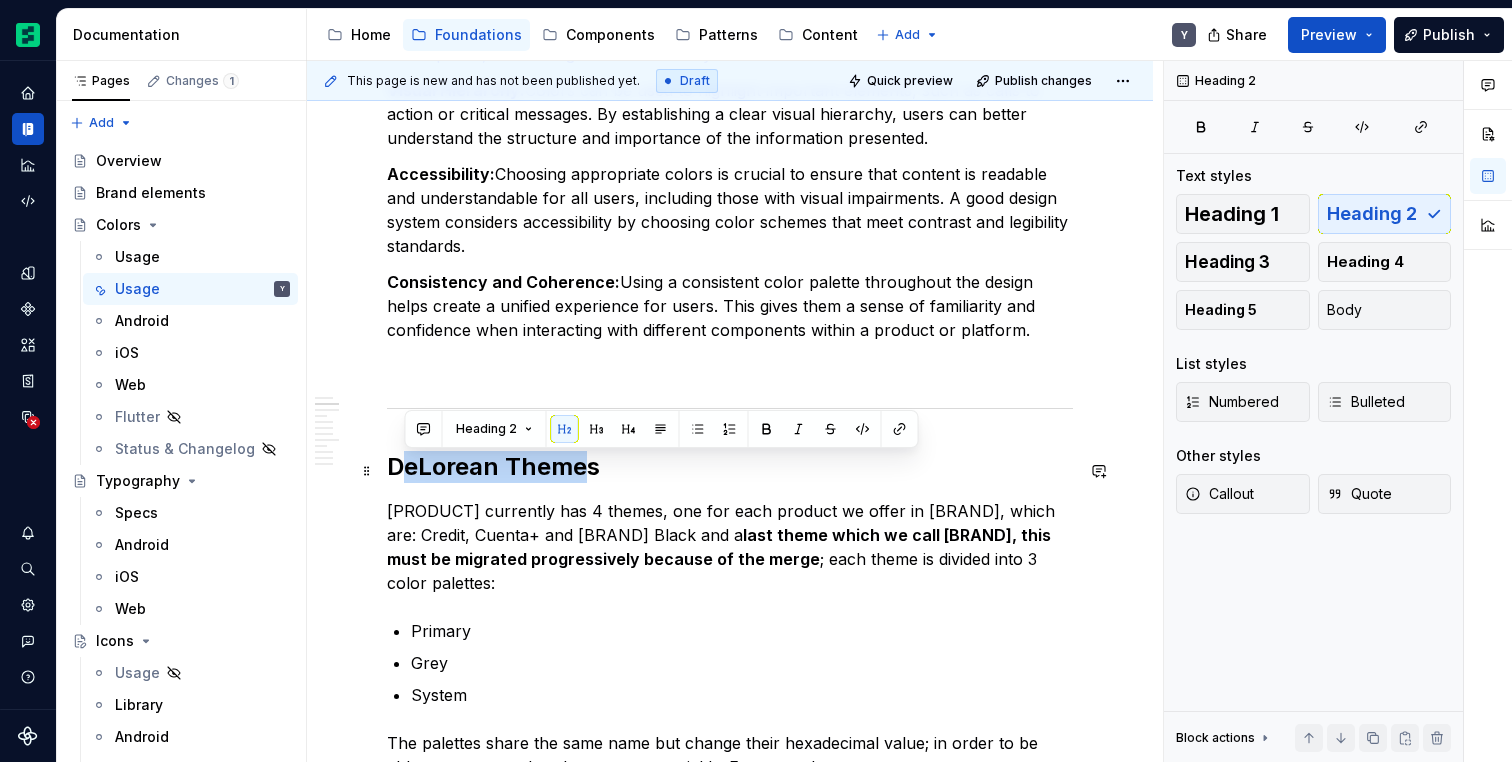 drag, startPoint x: 591, startPoint y: 475, endPoint x: 396, endPoint y: 472, distance: 195.02307 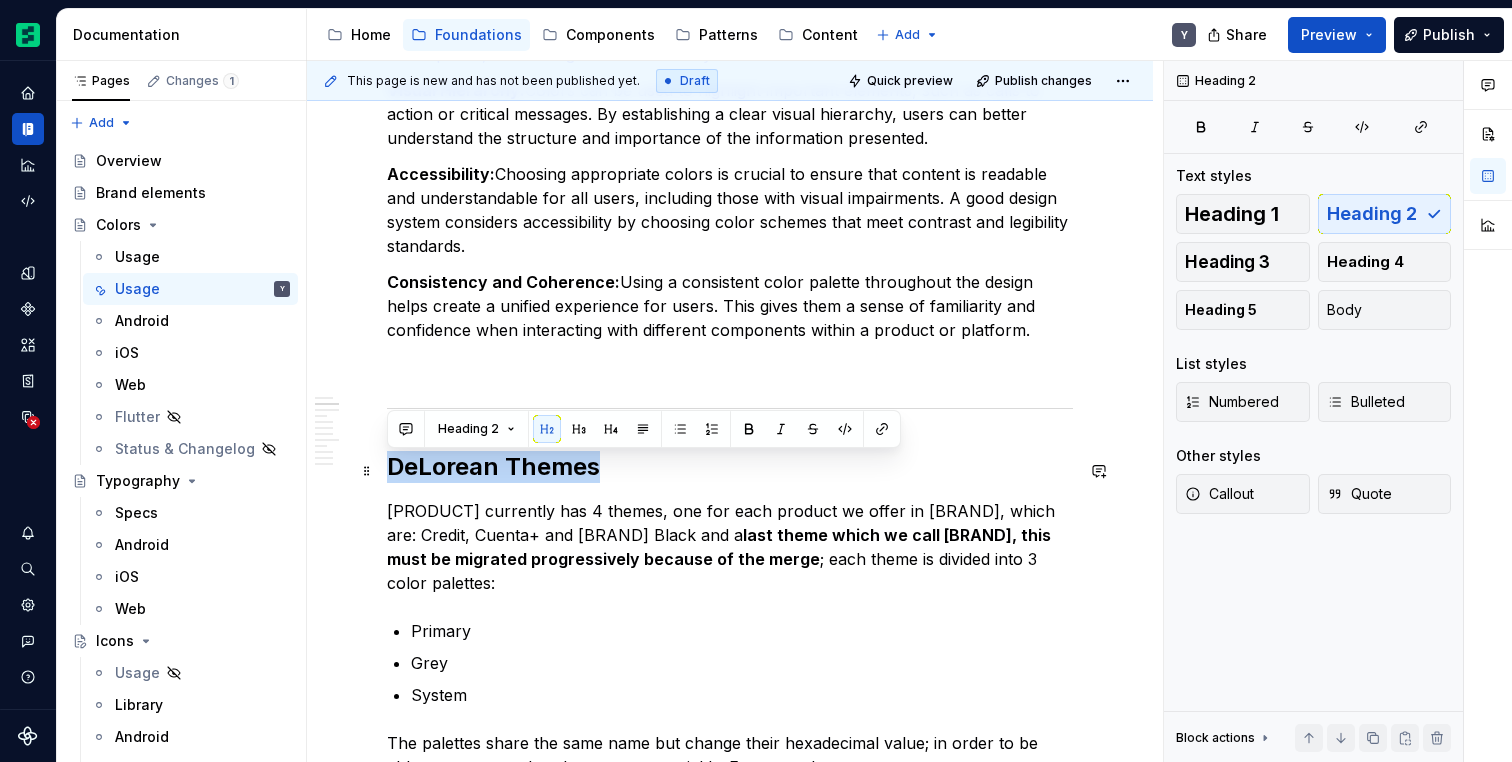 drag, startPoint x: 593, startPoint y: 468, endPoint x: 390, endPoint y: 465, distance: 203.02217 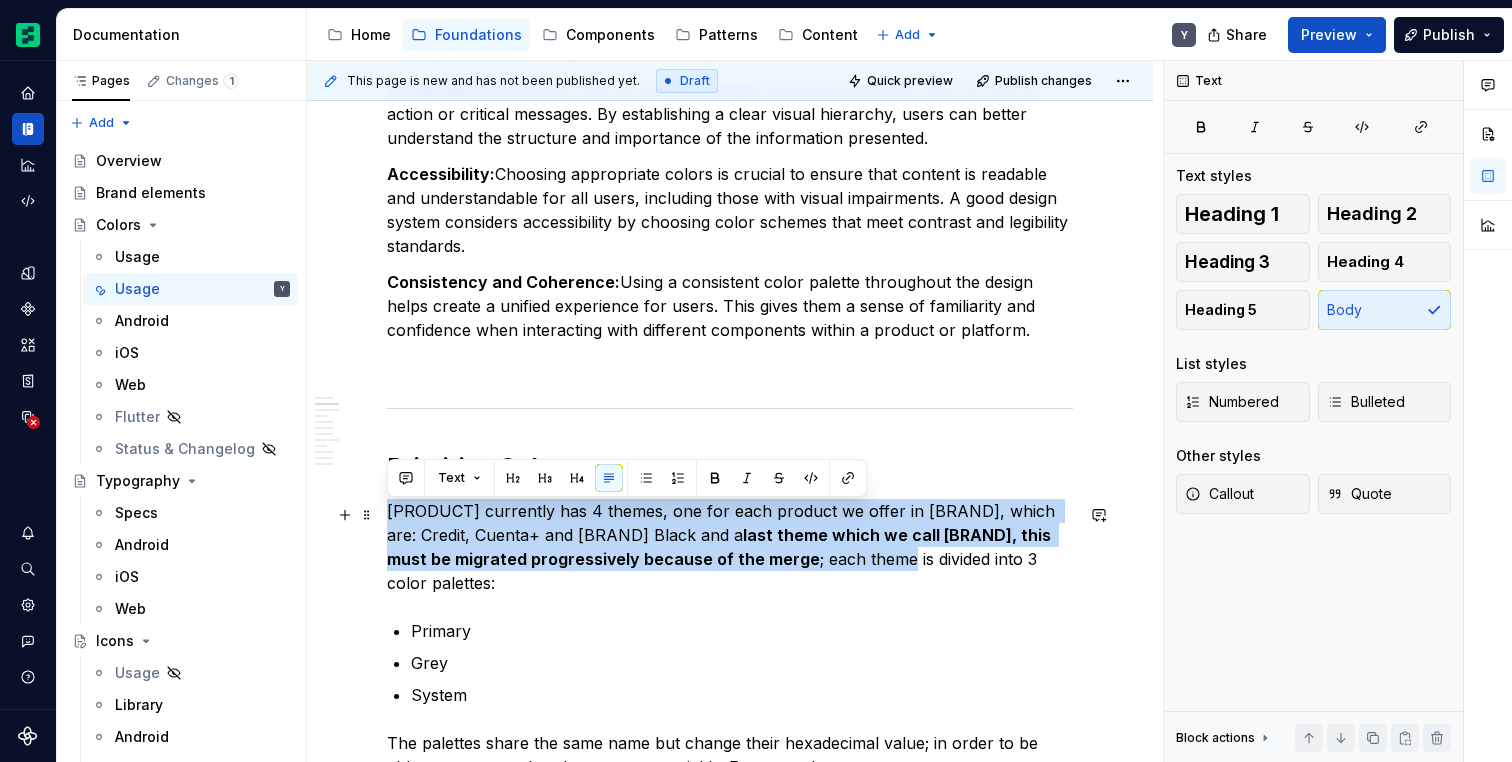drag, startPoint x: 388, startPoint y: 522, endPoint x: 765, endPoint y: 564, distance: 379.3323 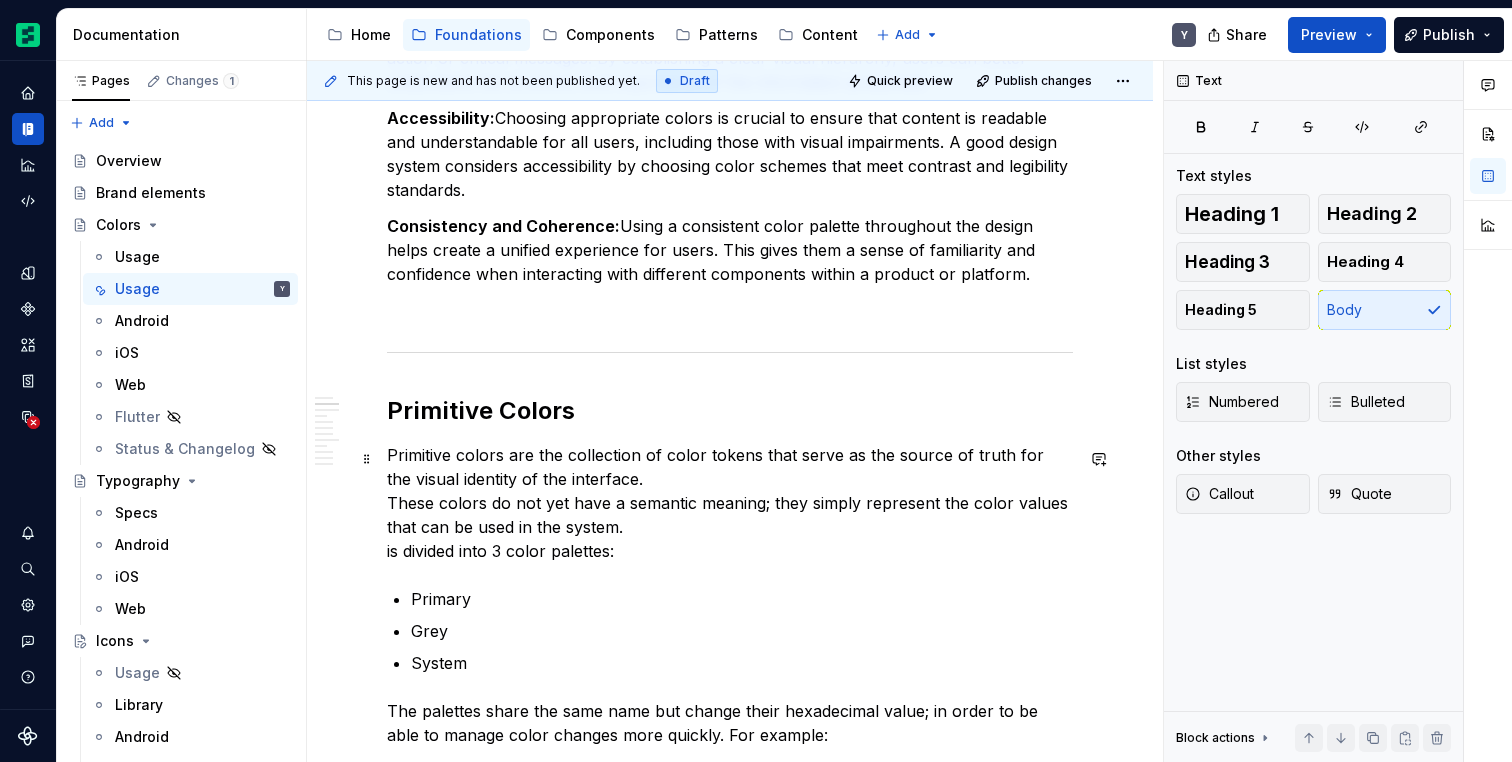 scroll, scrollTop: 910, scrollLeft: 0, axis: vertical 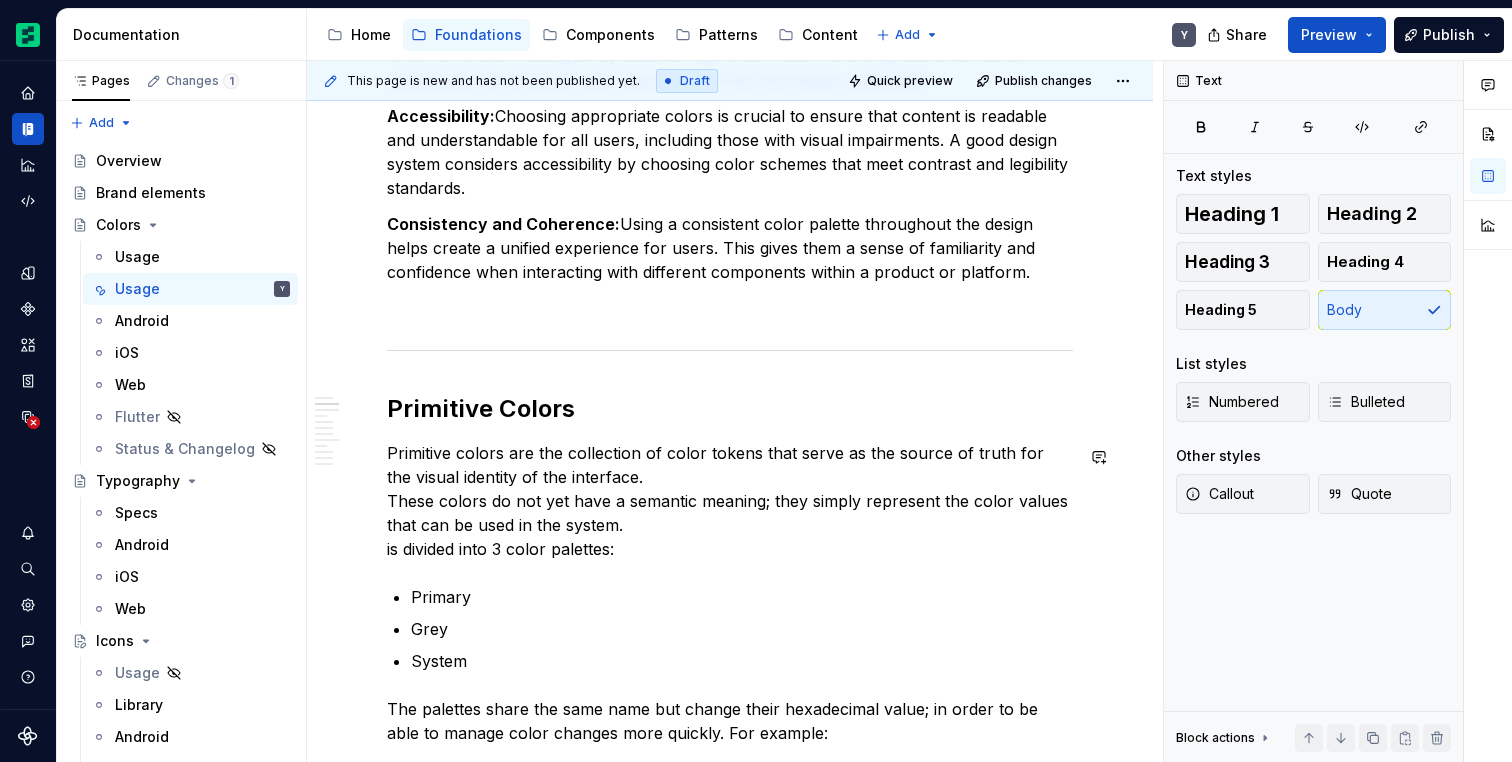 type 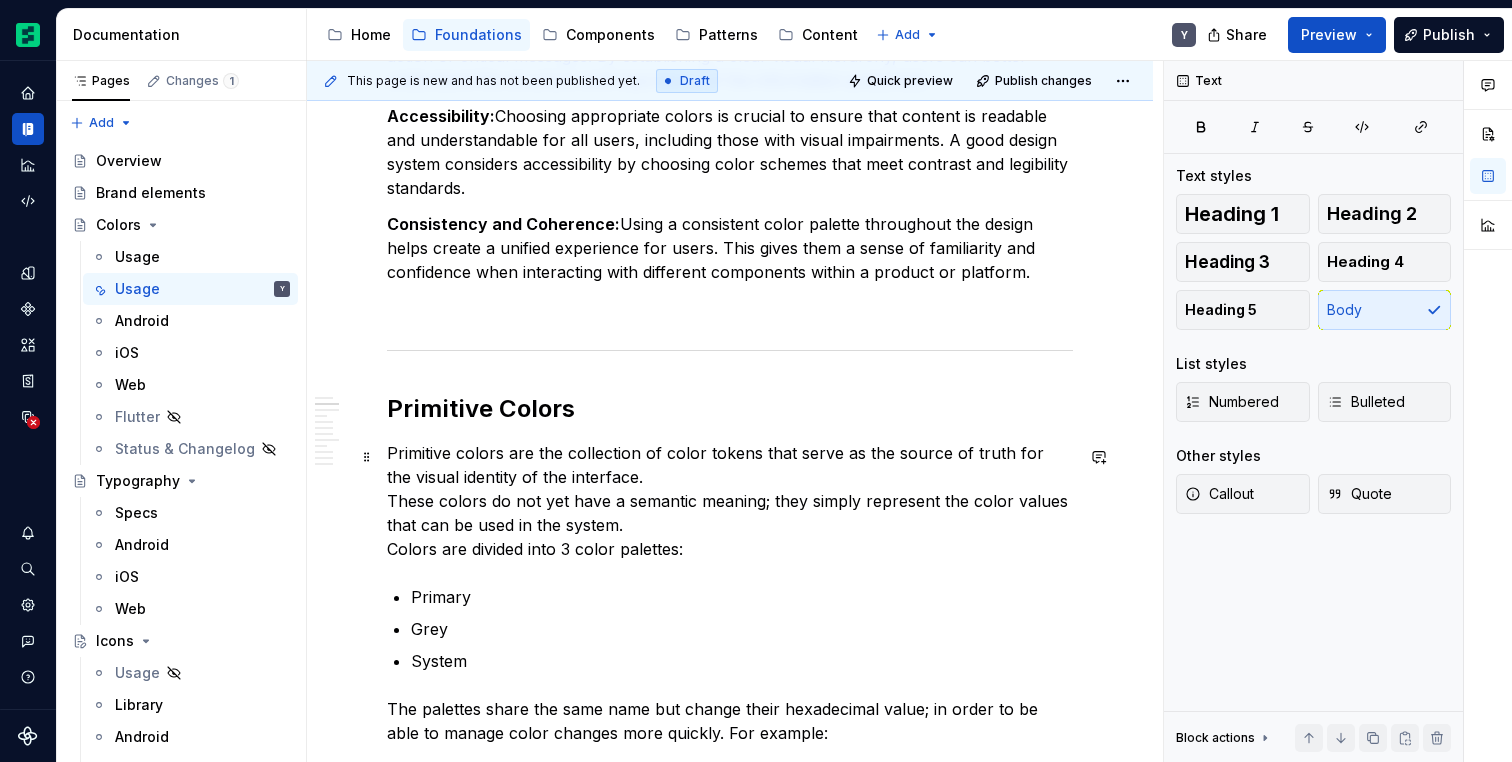 click on "Primitive colors are the collection of color tokens that serve as the source of truth for the visual identity of the interface.  These colors do not yet have a semantic meaning; they simply represent the color values that can be used in the system. Colors are divided into 3 color palettes:" at bounding box center (730, 501) 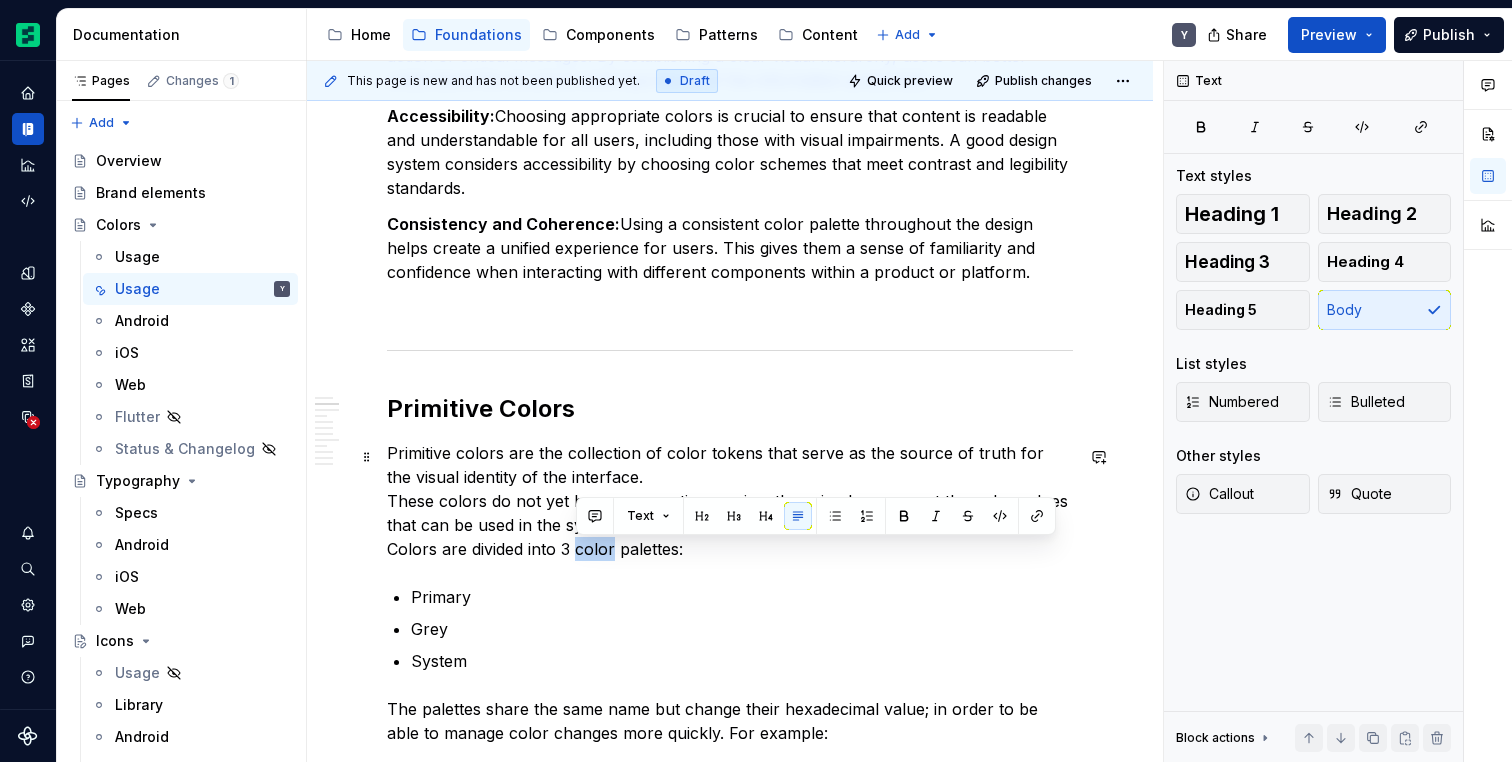 click on "Primitive colors are the collection of color tokens that serve as the source of truth for the visual identity of the interface.  These colors do not yet have a semantic meaning; they simply represent the color values that can be used in the system. Colors are divided into 3 color palettes:" at bounding box center [730, 501] 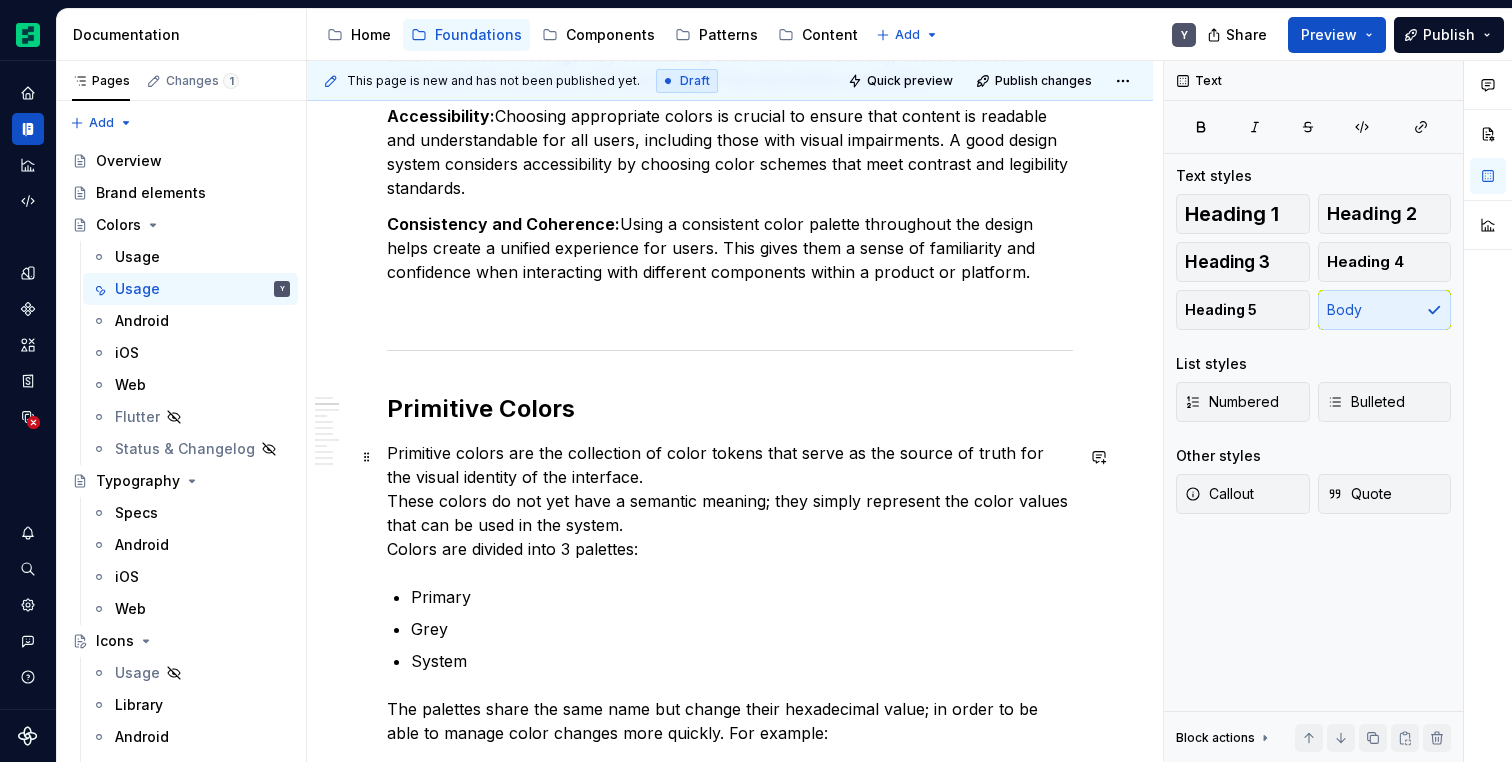 click on "Primitive colors are the collection of color tokens that serve as the source of truth for the visual identity of the interface.  These colors do not yet have a semantic meaning; they simply represent the color values that can be used in the system. Colors are divided into 3 palettes:" at bounding box center (730, 501) 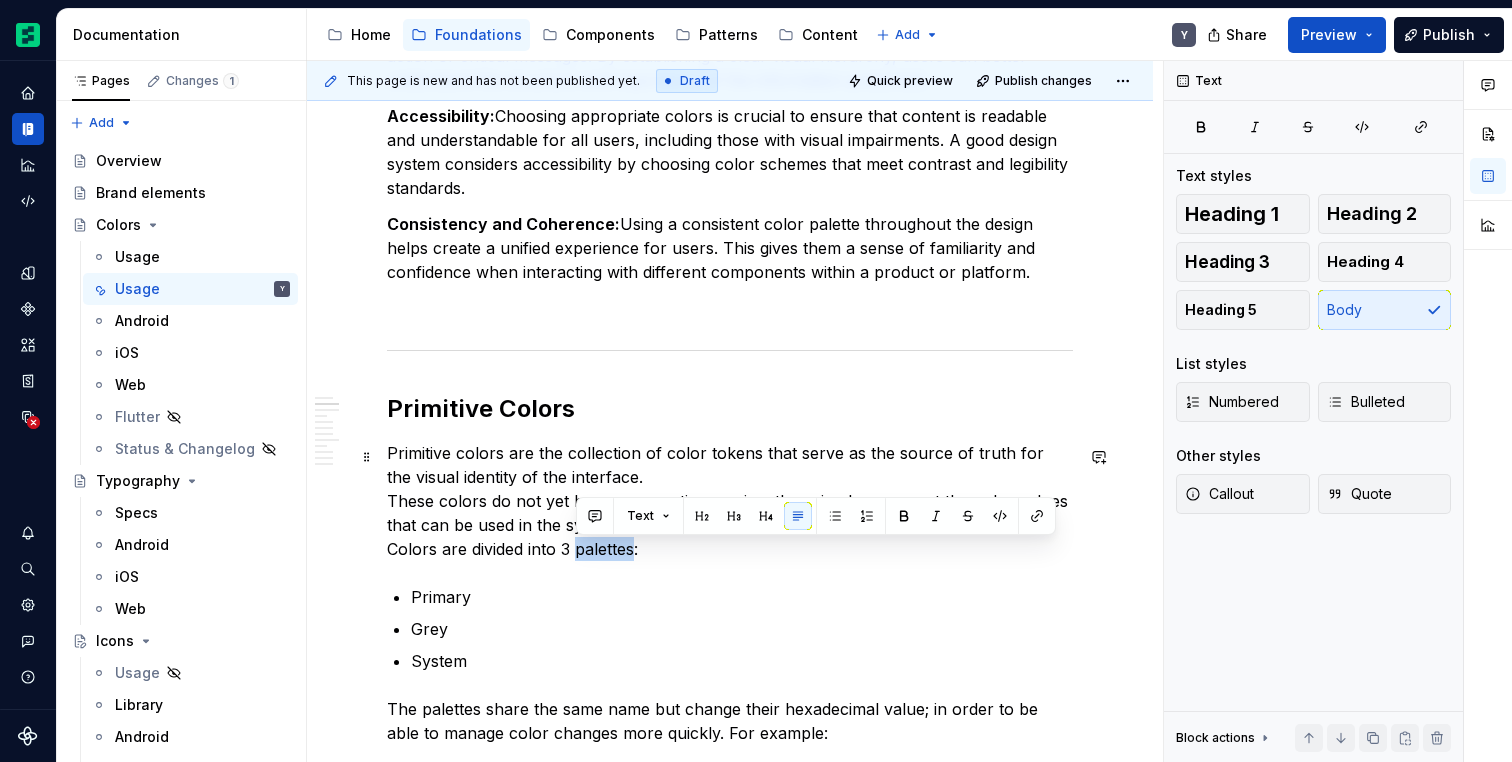 click on "Primitive colors are the collection of color tokens that serve as the source of truth for the visual identity of the interface.  These colors do not yet have a semantic meaning; they simply represent the color values that can be used in the system. Colors are divided into 3 palettes:" at bounding box center (730, 501) 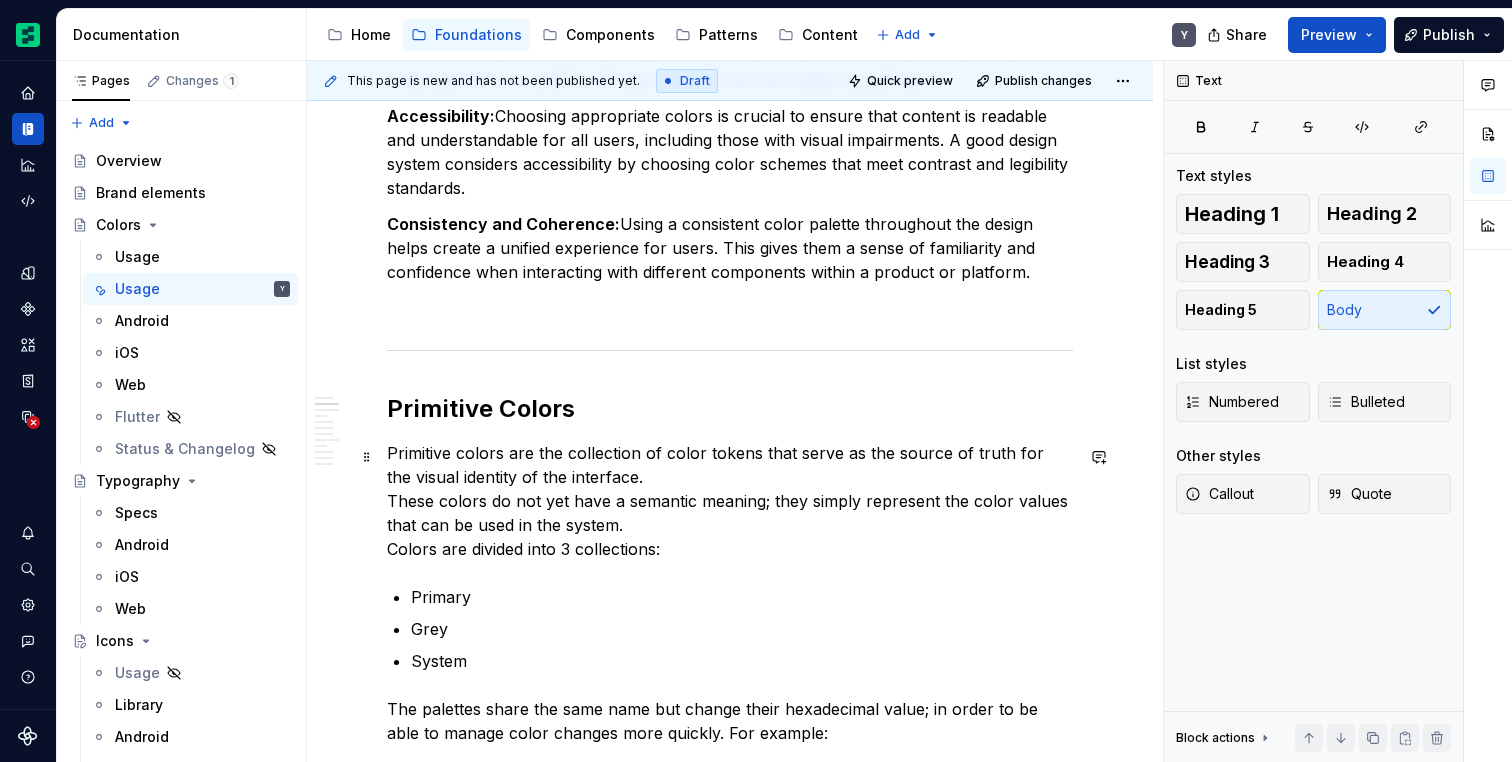 click on "Overview Color plays a crucial role in the communication, usability and aesthetics of a design, and a good design system ensures that it is used effectively and consistently in all aspects of the product or service.  It also helps us with these 4 points to consider to achieve a unified product. Brand Communication:  Specific colors can be an integral part of a brand's identity. A cohesive design system ensures that these colors are used consistently across all user touch points, reinforcing the brand identity. Visual Hierarchy:  Colors can be used to highlight important elements, such as calls to action or critical messages. By establishing a clear visual hierarchy, users can better understand the structure and importance of the information presented. Accessibility:  Consistency and Coherence: Primitive Colors Primitive Colors are the collection of color tokens that serve as the source of truth for the visual identity of the interface.  Colors are divided into 3 collections:  Primary Grey System [BRAND] Primary" at bounding box center [730, 4740] 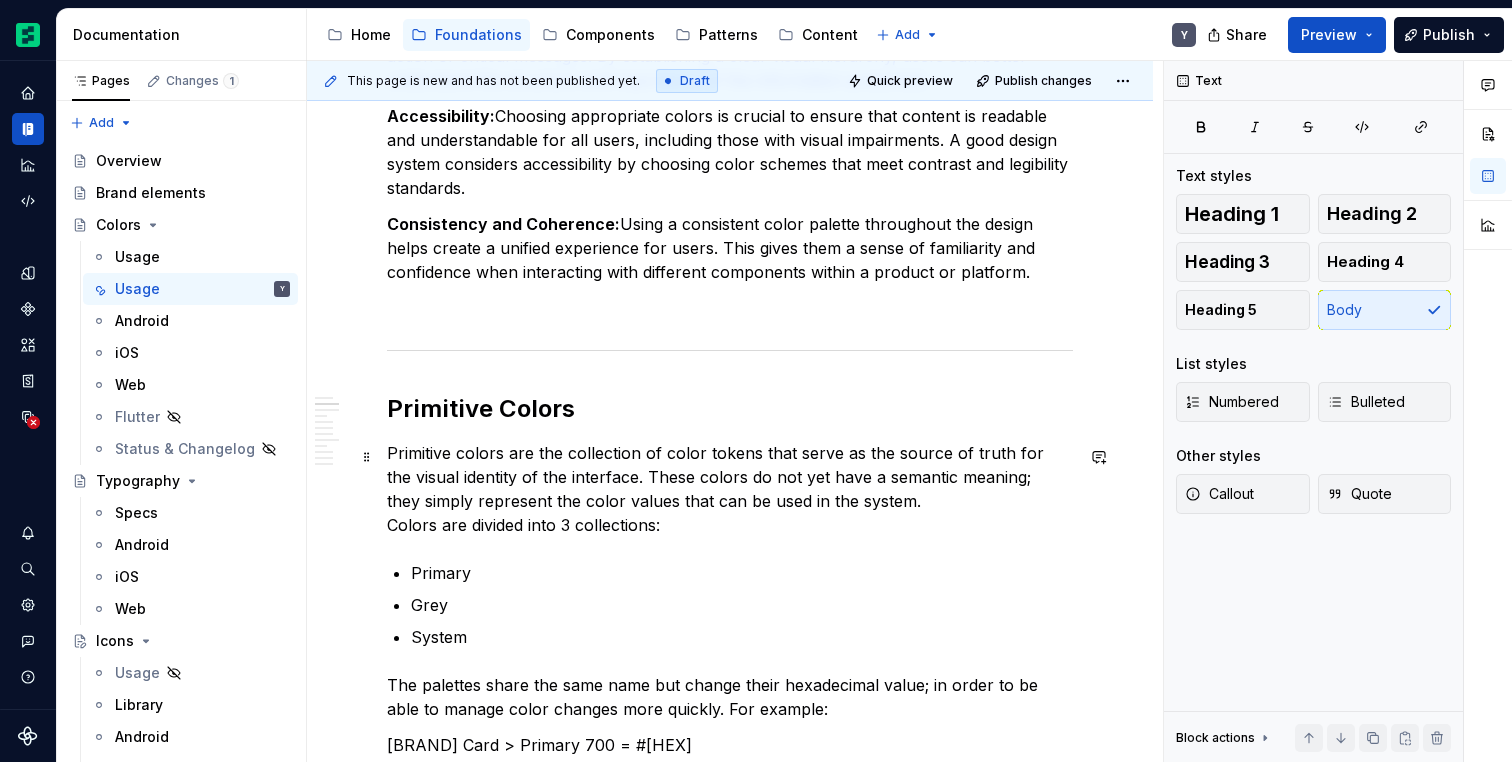 click on "Primitive colors are the collection of color tokens that serve as the source of truth for the visual identity of the interface. These colors do not yet have a semantic meaning; they simply represent the color values that can be used in the system. Colors are divided into 3 collections:" at bounding box center [730, 489] 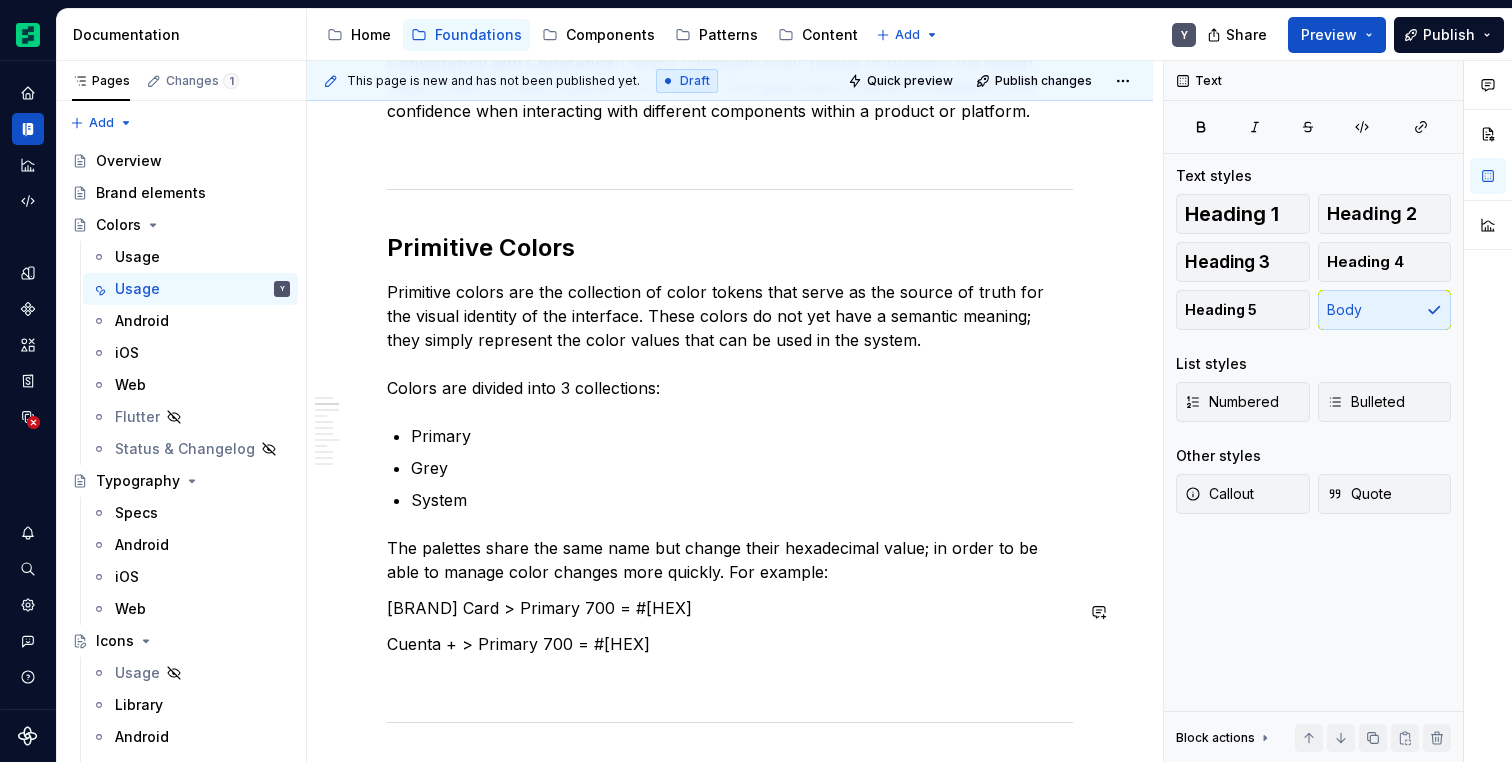 scroll, scrollTop: 1088, scrollLeft: 0, axis: vertical 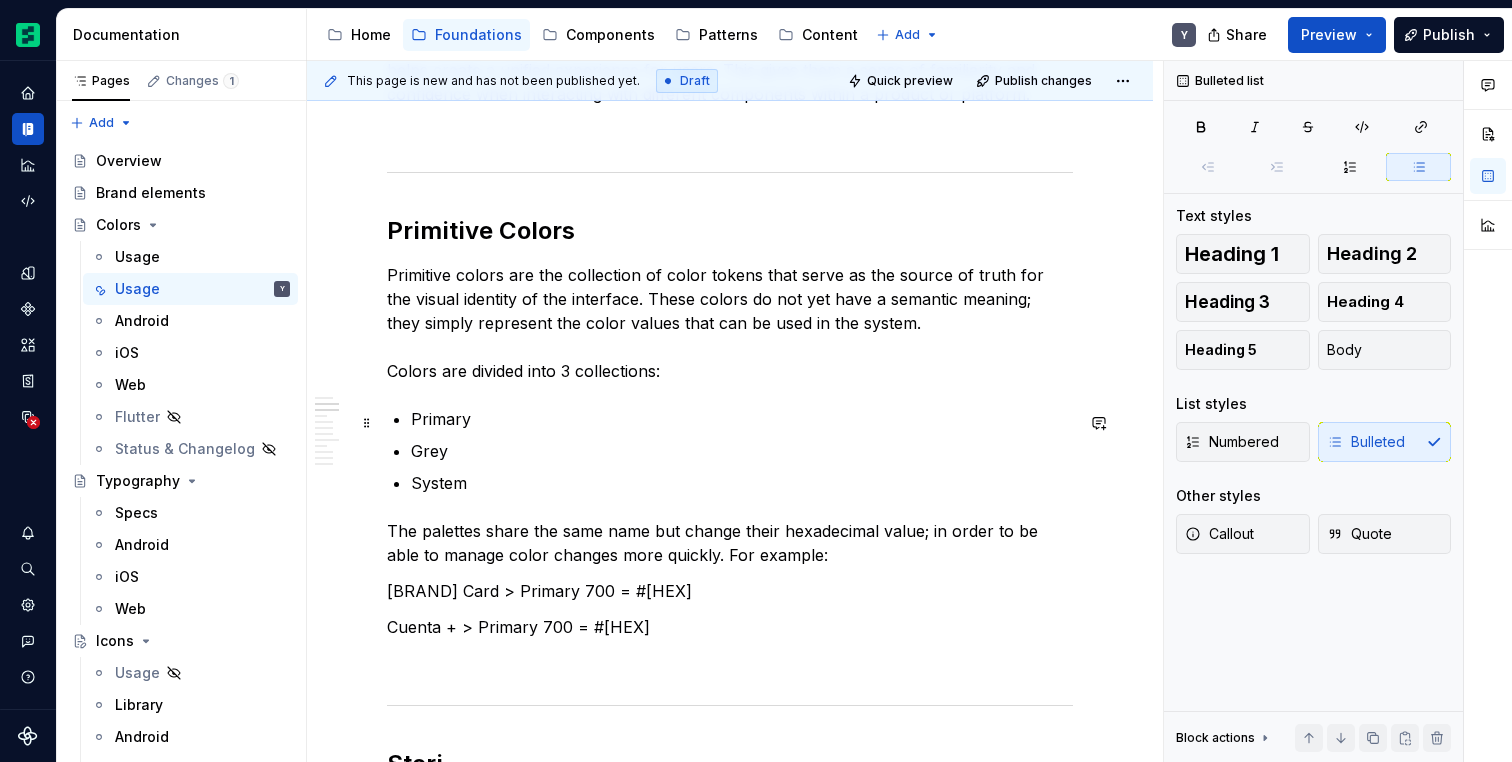 click on "Primary" at bounding box center [742, 419] 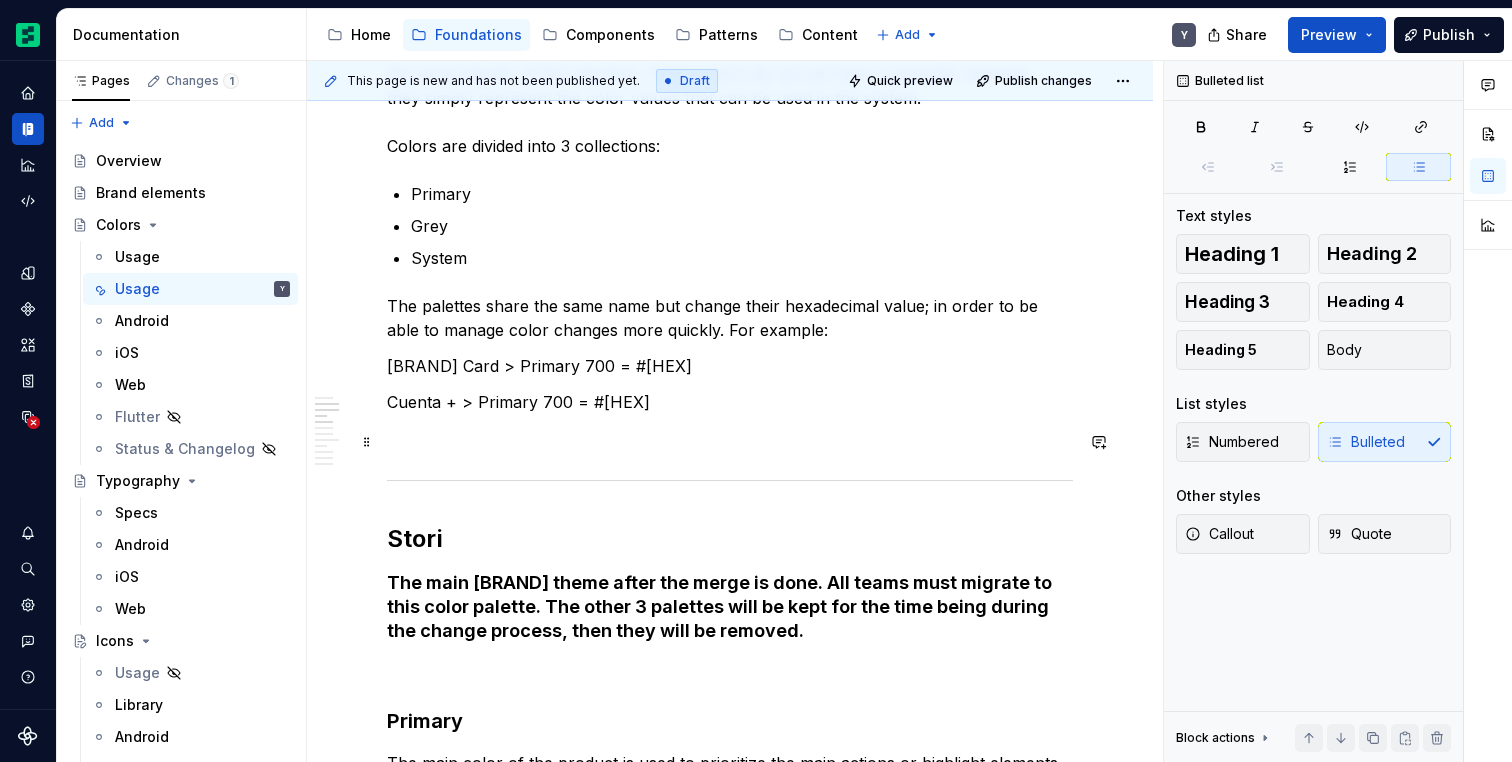 scroll, scrollTop: 1324, scrollLeft: 0, axis: vertical 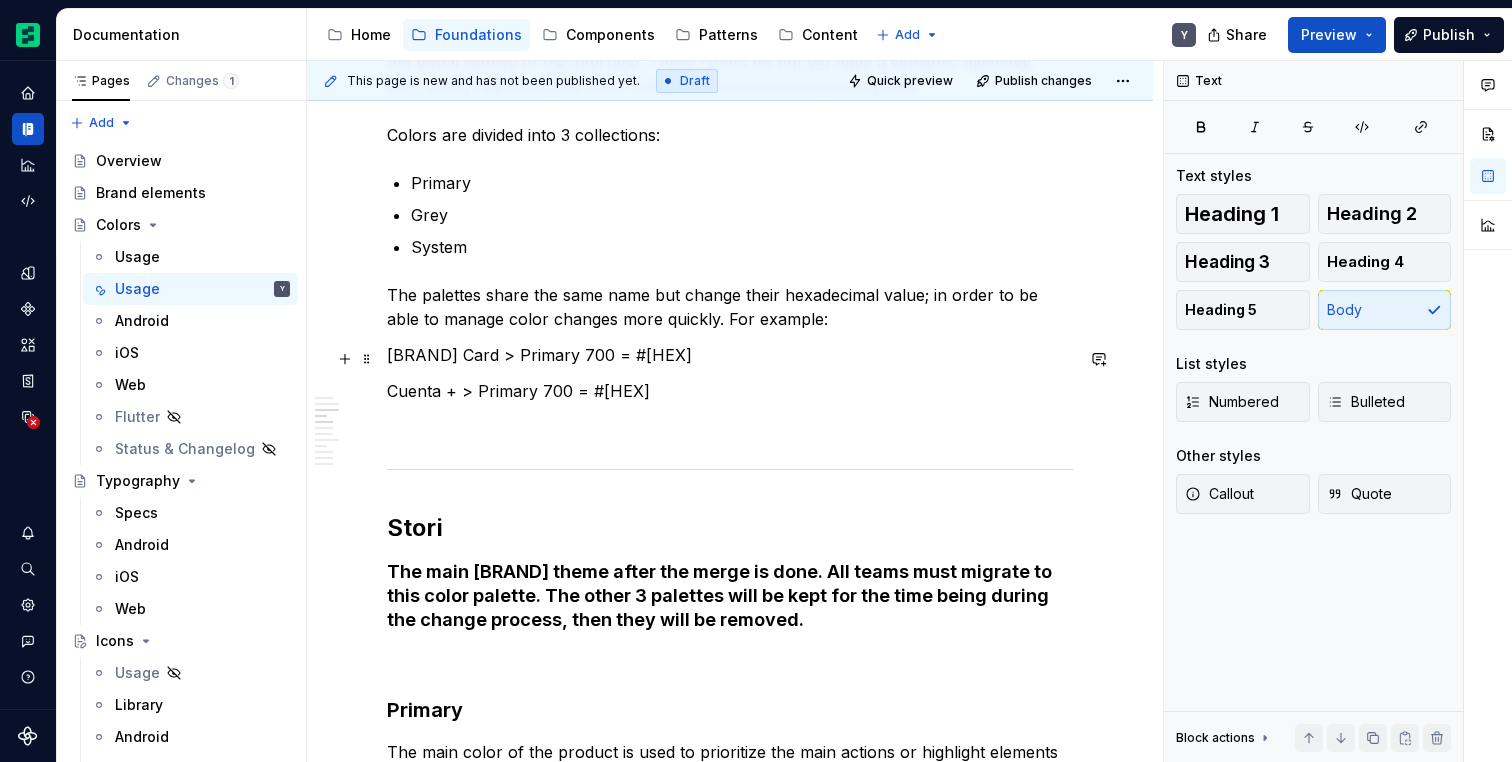 click on "[BRAND] Card > Primary 700 = #[HEX]" at bounding box center [730, 355] 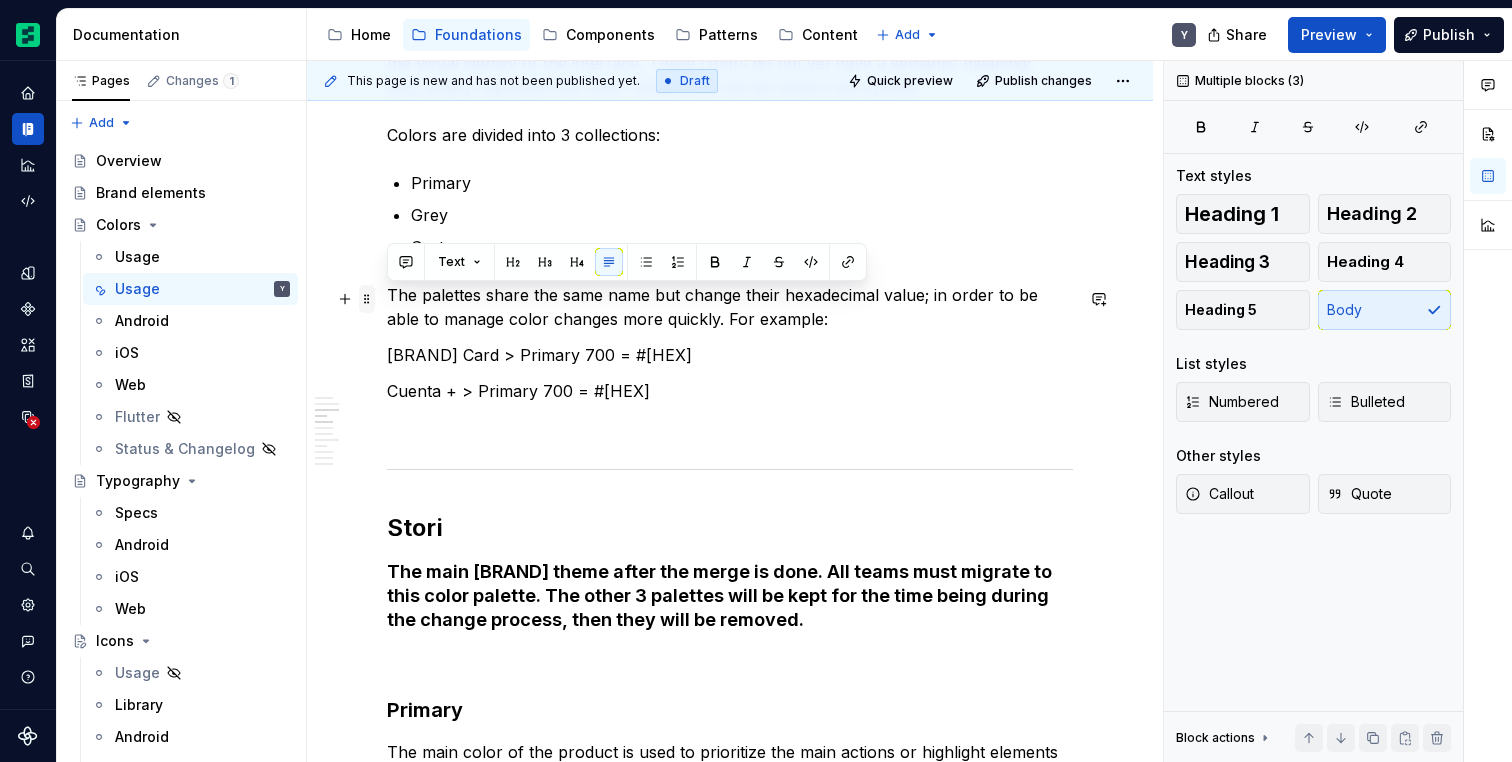 drag, startPoint x: 677, startPoint y: 391, endPoint x: 371, endPoint y: 288, distance: 322.86993 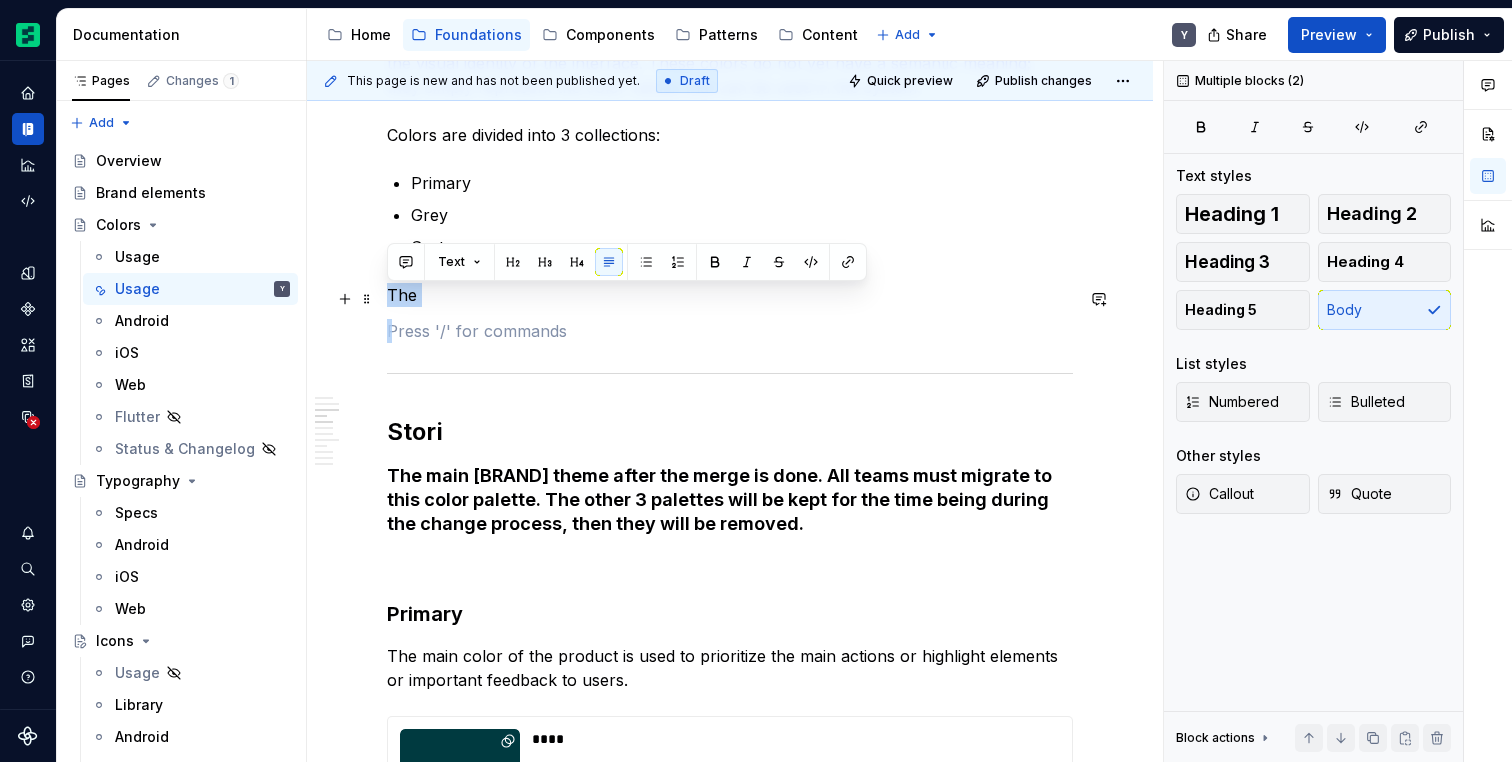 drag, startPoint x: 470, startPoint y: 343, endPoint x: 392, endPoint y: 294, distance: 92.11406 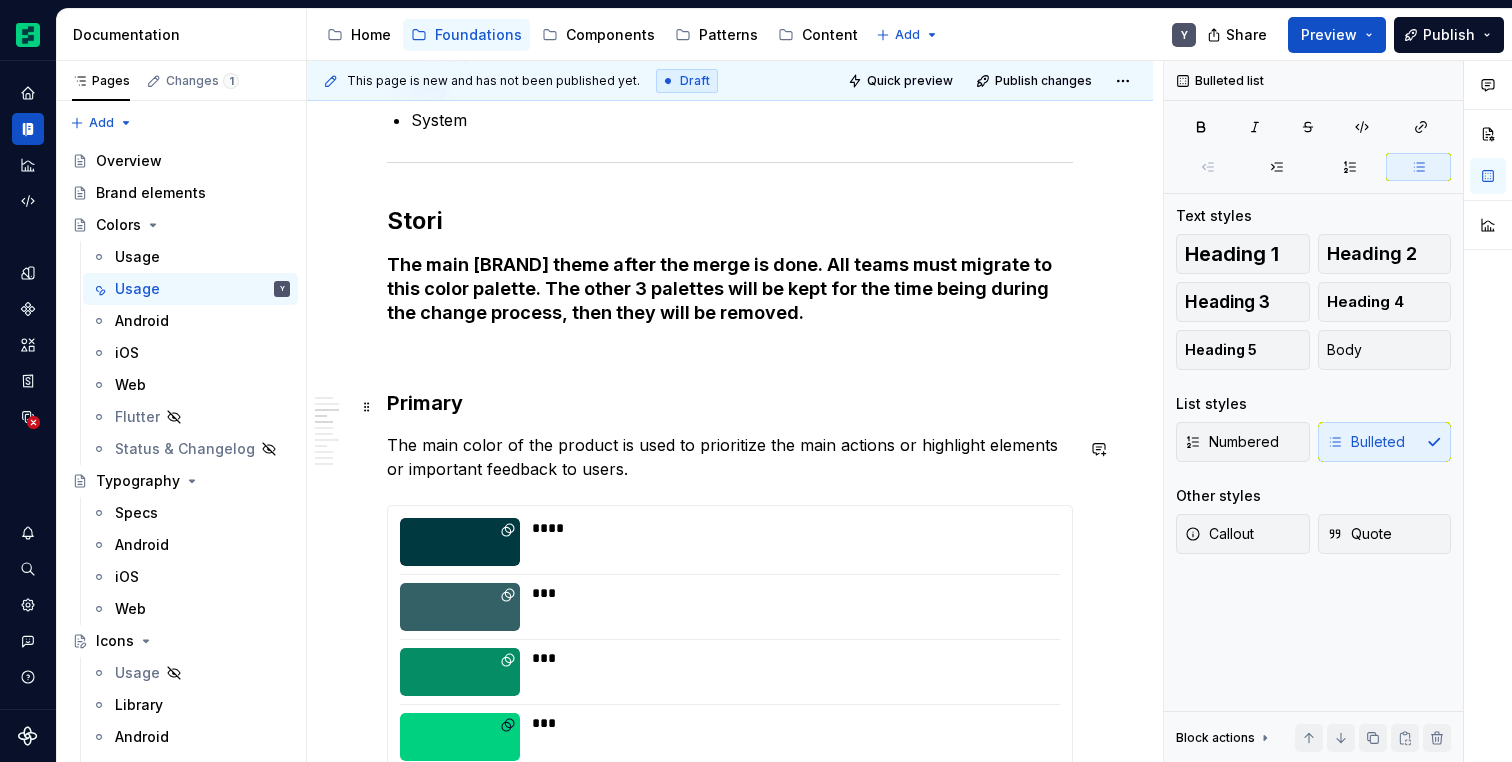 scroll, scrollTop: 1434, scrollLeft: 0, axis: vertical 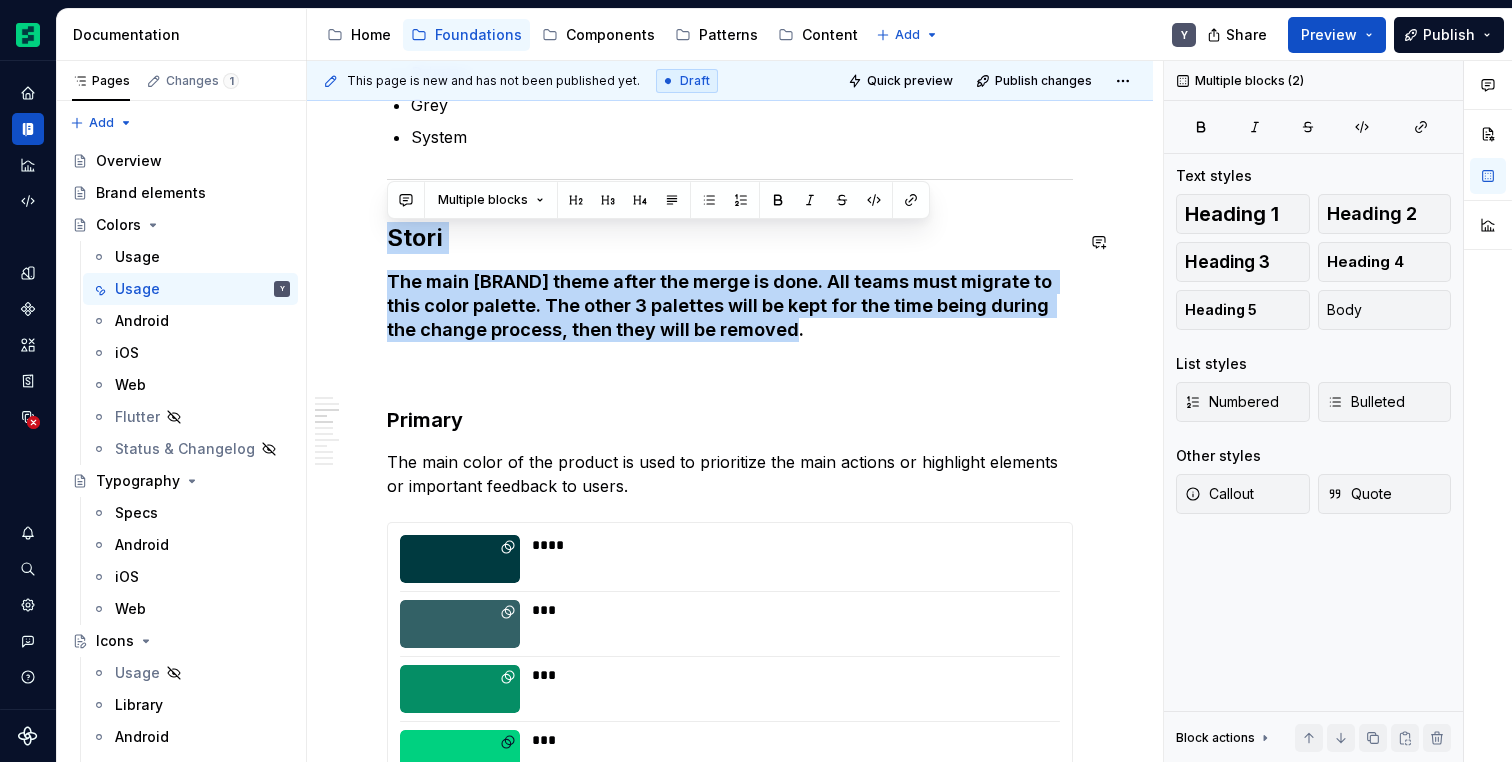 drag, startPoint x: 787, startPoint y: 334, endPoint x: 394, endPoint y: 223, distance: 408.37482 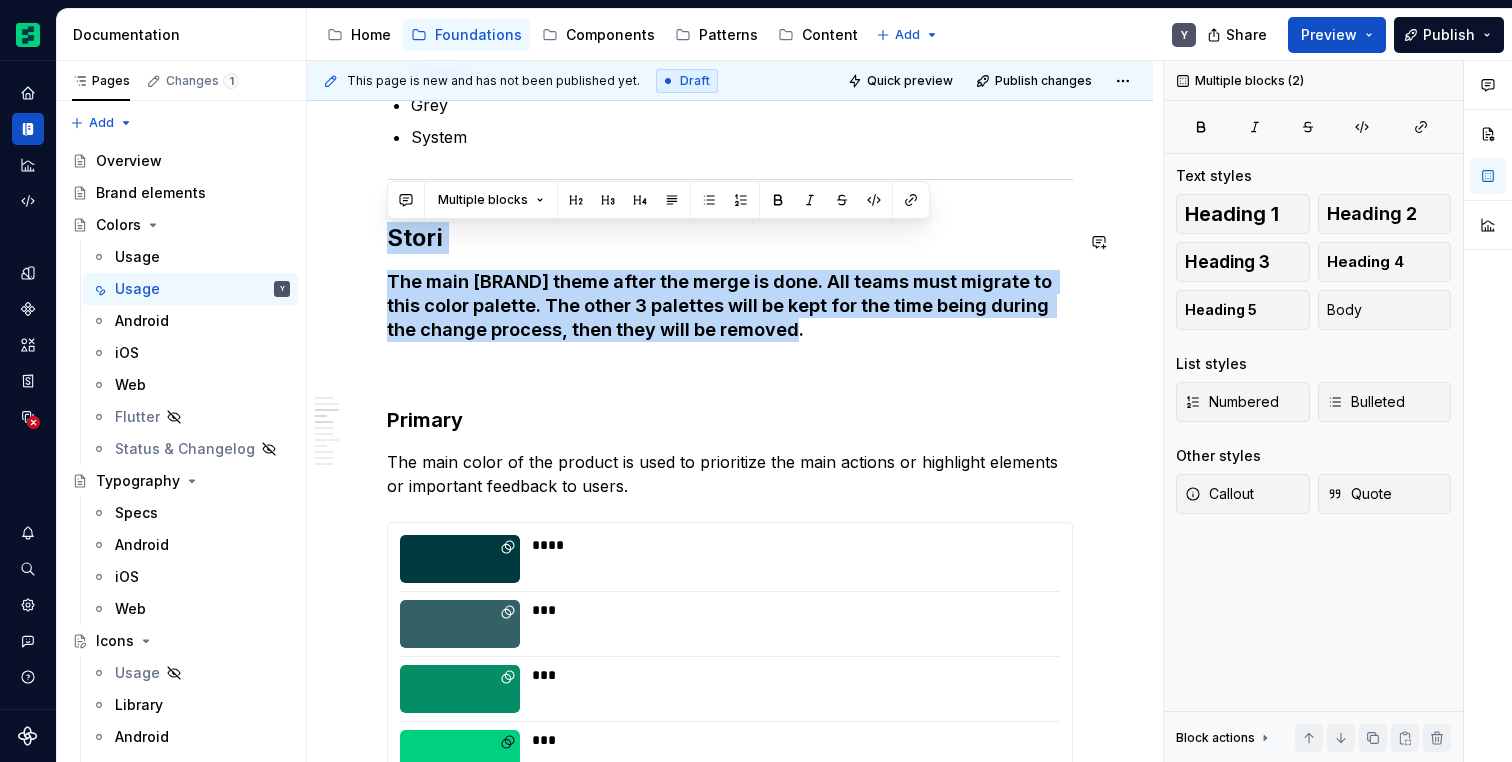click on "Overview Color plays a crucial role in the communication, usability and aesthetics of a design, and a good design system ensures that it is used effectively and consistently in all aspects of the product or service.  It also helps us with these 4 points to consider to achieve a unified product. Brand Communication:  Specific colors can be an integral part of a brand's identity. A cohesive design system ensures that these colors are used consistently across all user touch points, reinforcing the brand identity. Visual Hierarchy:  Colors can be used to highlight important elements, such as calls to action or critical messages. By establishing a clear visual hierarchy, users can better understand the structure and importance of the information presented. Accessibility:  Consistency and Coherence: Primitive Colors Colors are divided into 3 collections:  Primary Grey System Primary The main color of the product is used to prioritize the main actions or highlight elements or important feedback to users. ****" at bounding box center [730, 4023] 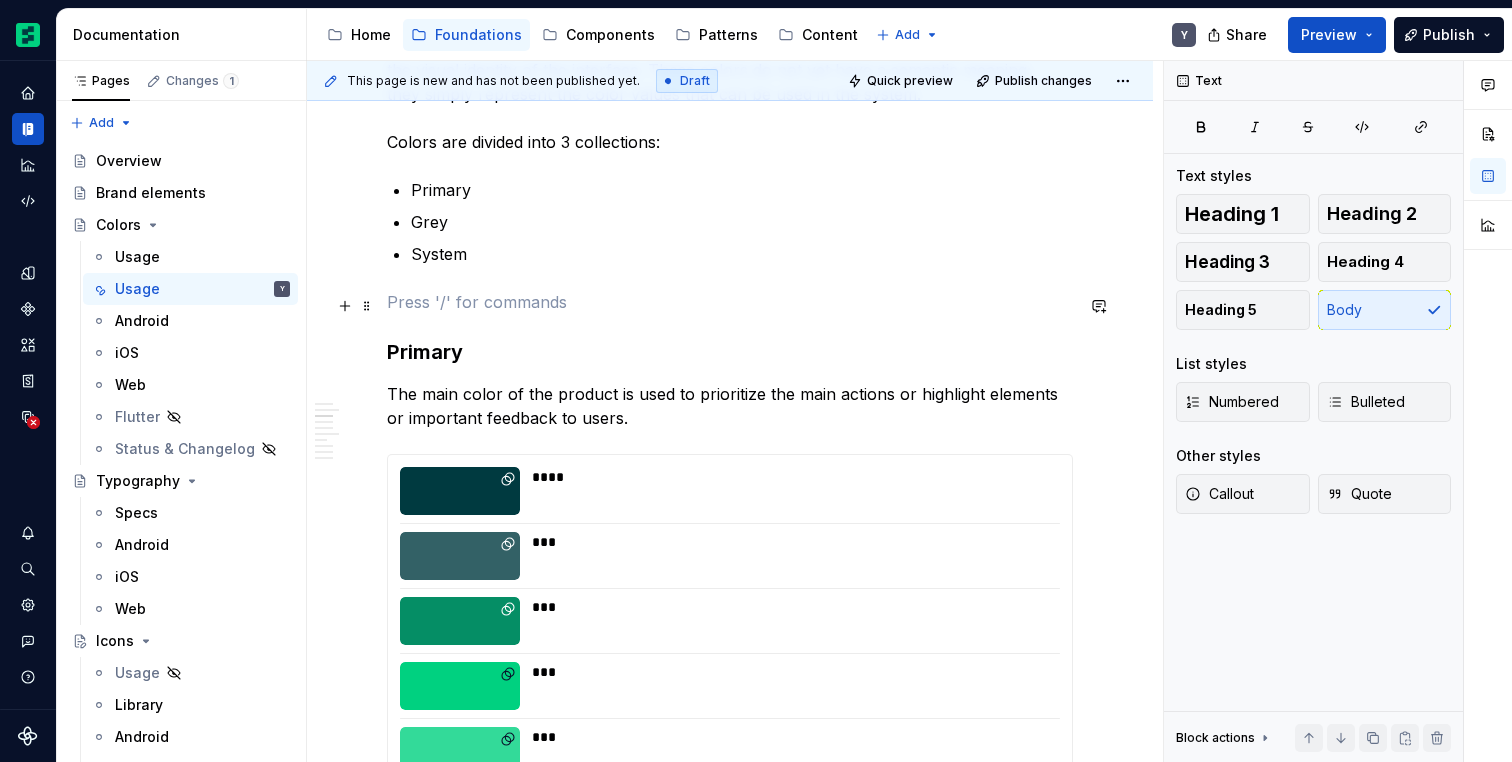 scroll, scrollTop: 1306, scrollLeft: 0, axis: vertical 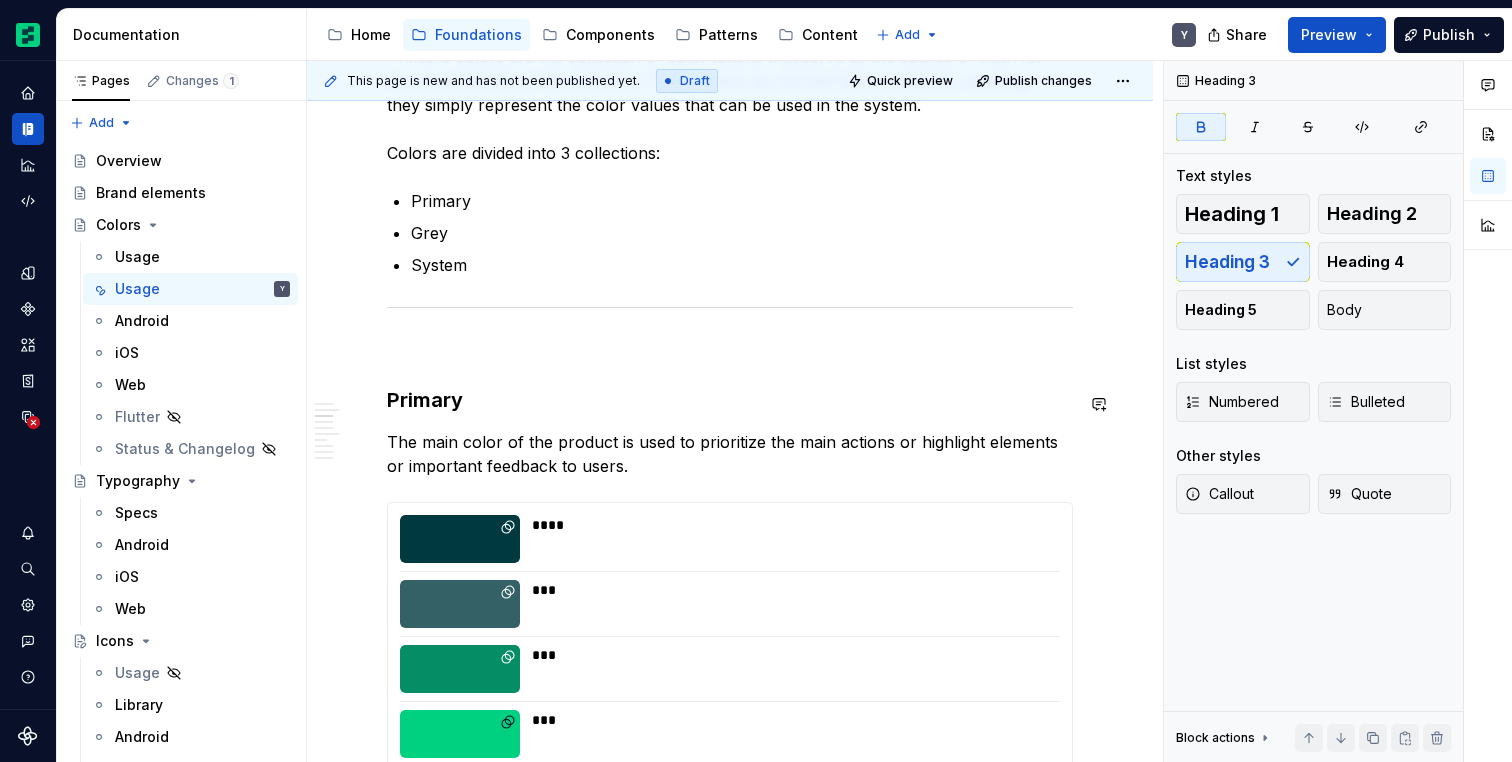 click on "Overview Color plays a crucial role in the communication, usability and aesthetics of a design, and a good design system ensures that it is used effectively and consistently in all aspects of the product or service.  It also helps us with these 4 points to consider to achieve a unified product. Brand Communication:  Specific colors can be an integral part of a brand's identity. A cohesive design system ensures that these colors are used consistently across all user touch points, reinforcing the brand identity. Visual Hierarchy:  Colors can be used to highlight important elements, such as calls to action or critical messages. By establishing a clear visual hierarchy, users can better understand the structure and importance of the information presented. Accessibility:  Consistency and Coherence: Primitive Colors Colors are divided into 3 collections:  Primary Grey System Primary The main color of the product is used to prioritize the main actions or highlight elements or important feedback to users. **** *** *" at bounding box center [730, 4077] 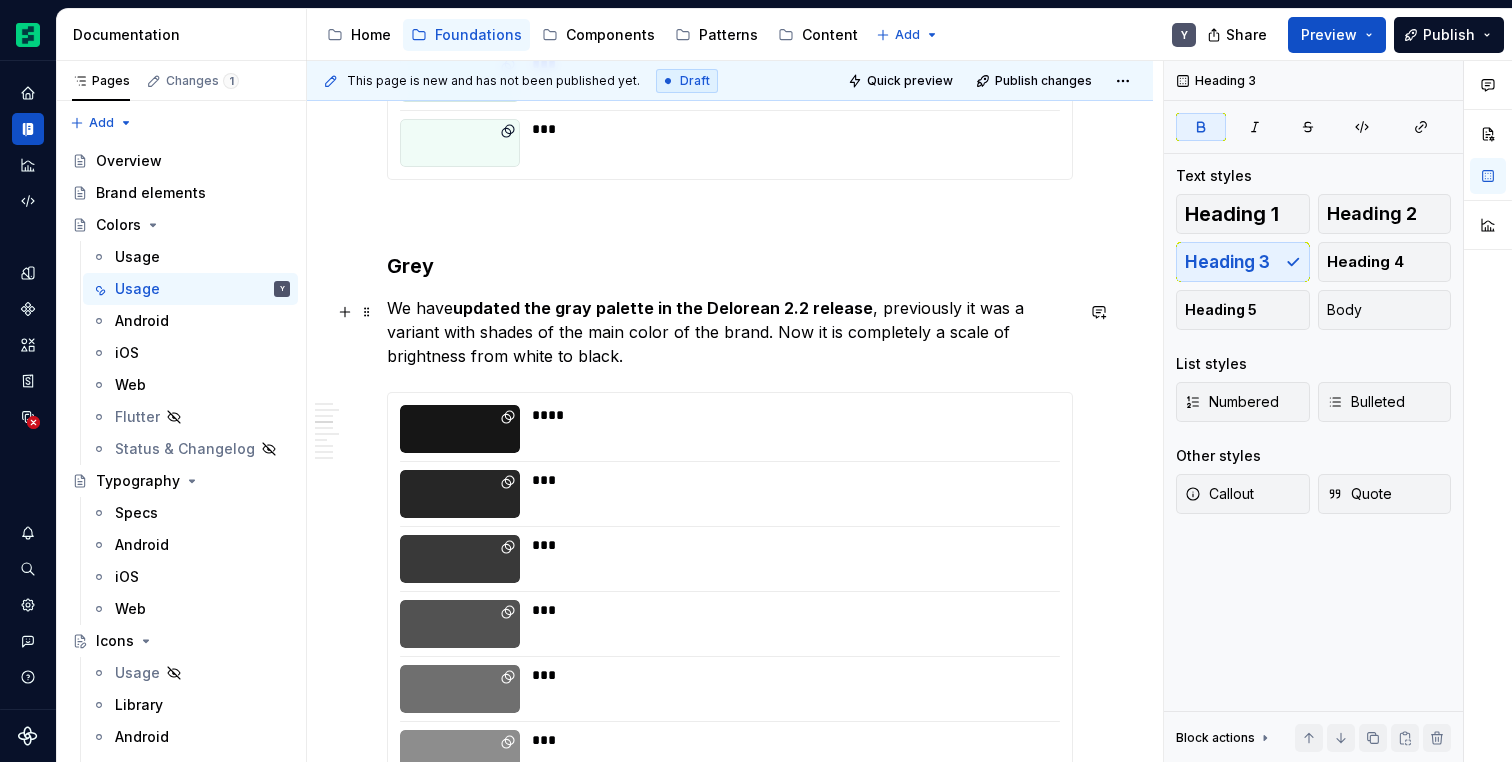 scroll, scrollTop: 2277, scrollLeft: 0, axis: vertical 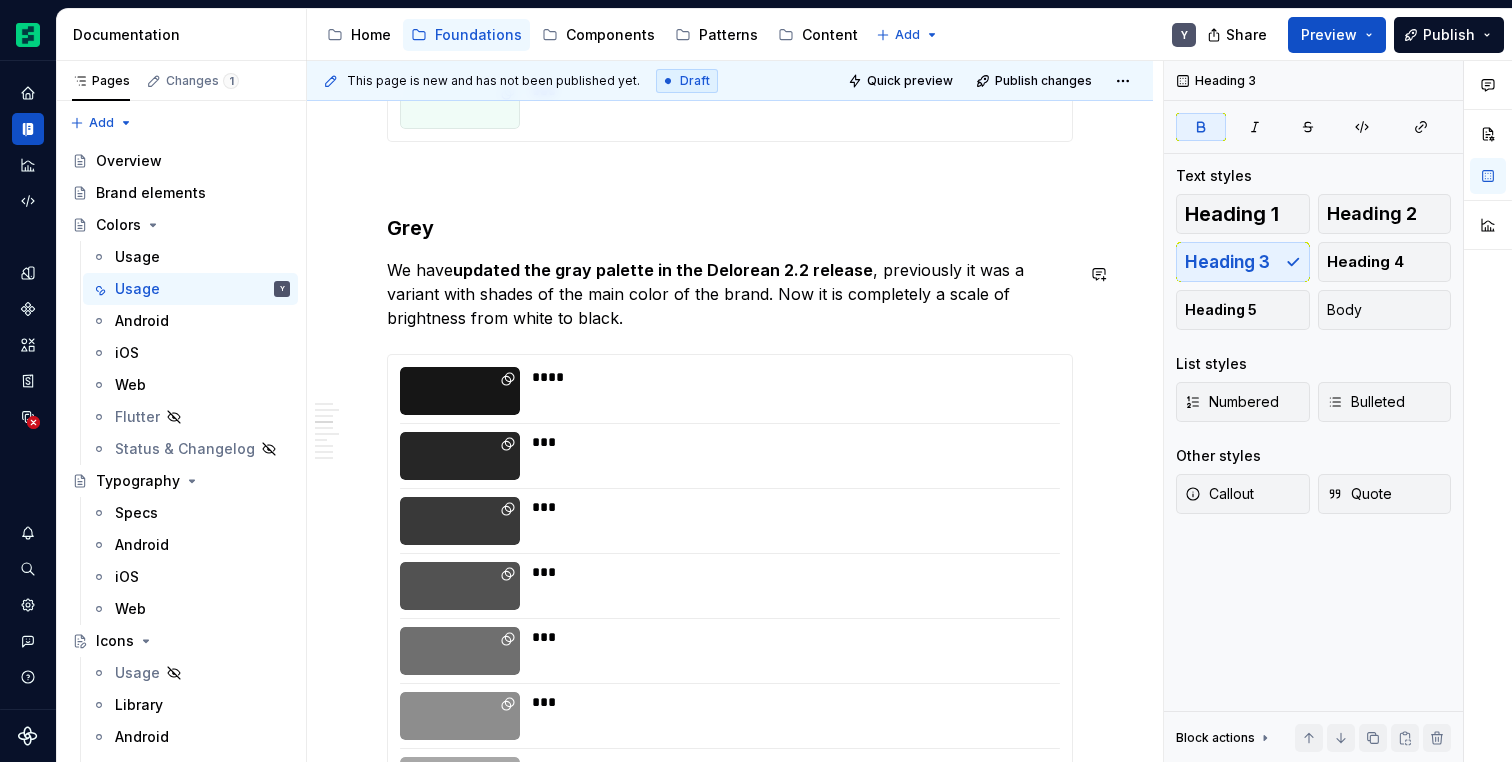 click on "Overview Color plays a crucial role in the communication, usability and aesthetics of a design, and a good design system ensures that it is used effectively and consistently in all aspects of the product or service.  It also helps us with these 4 points to consider to achieve a unified product. Brand Communication:  Specific colors can be an integral part of a brand's identity. A cohesive design system ensures that these colors are used consistently across all user touch points, reinforcing the brand identity. Visual Hierarchy:  Colors can be used to highlight important elements, such as calls to action or critical messages. By establishing a clear visual hierarchy, users can better understand the structure and importance of the information presented. Accessibility:  Consistency and Coherence: Primitive Colors Colors are divided into 3 collections:  Primary Grey System Primary The main color of the product is used to prioritize the main actions or highlight elements or important feedback to users. **** *** *" at bounding box center (730, 3082) 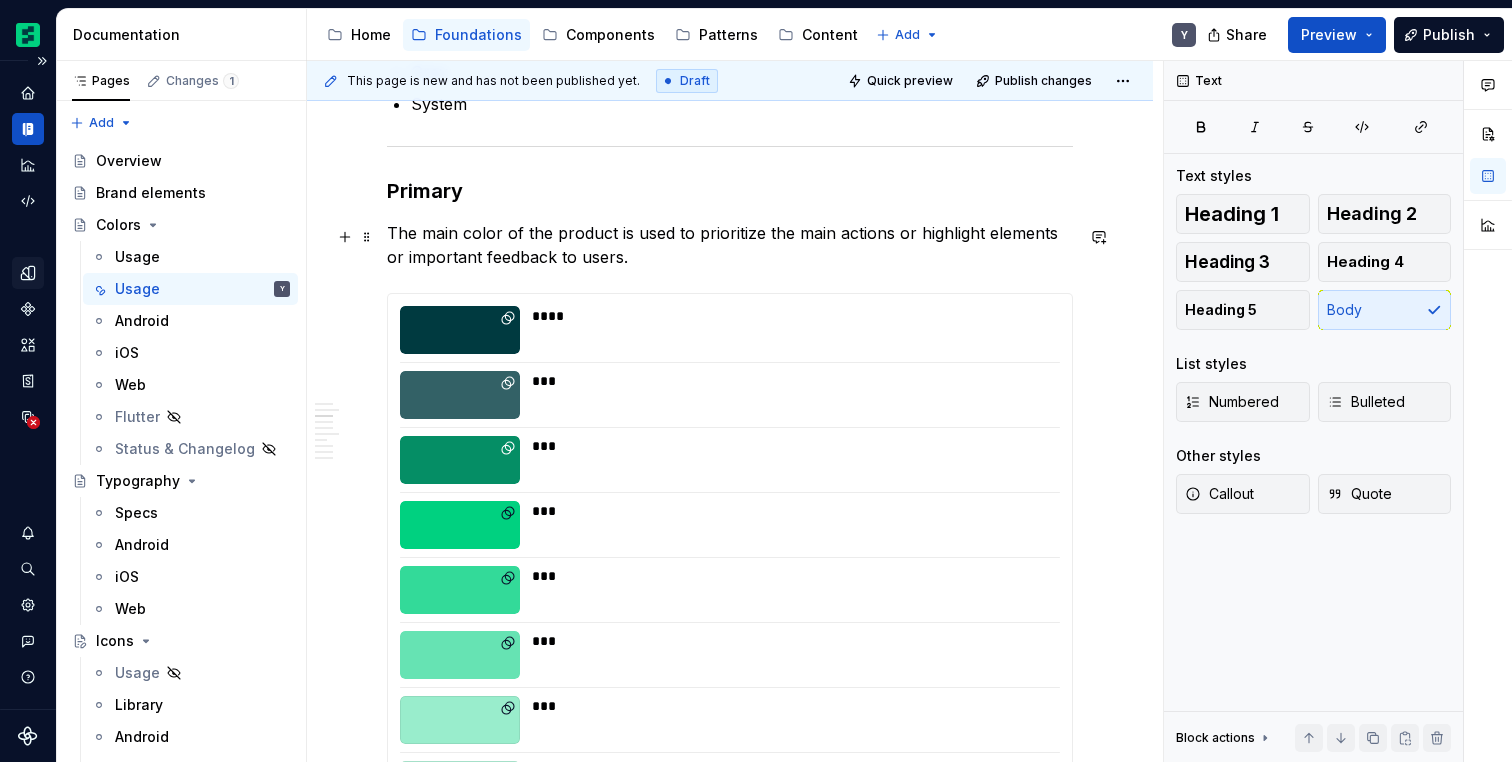 scroll, scrollTop: 1445, scrollLeft: 0, axis: vertical 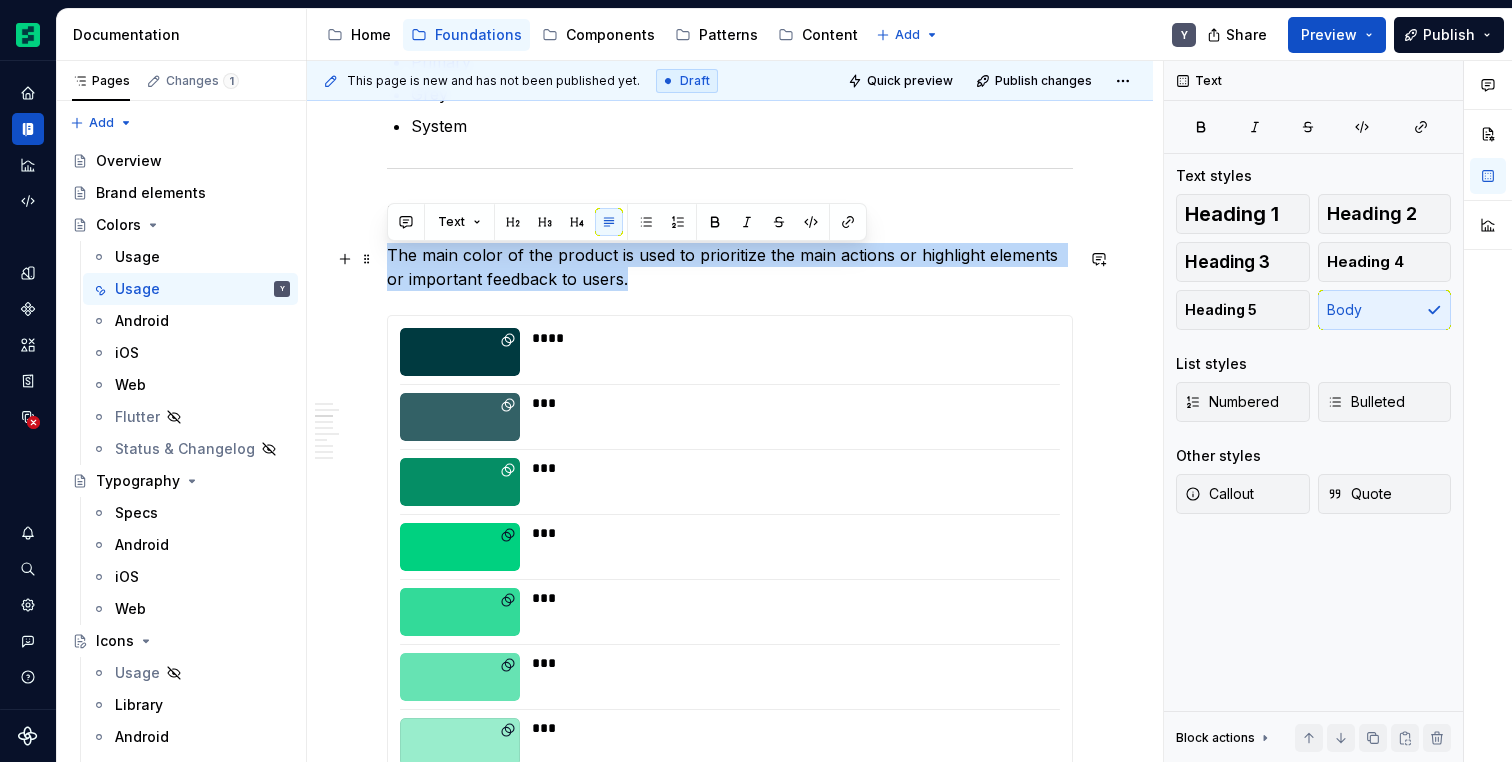 drag, startPoint x: 610, startPoint y: 287, endPoint x: 383, endPoint y: 258, distance: 228.84492 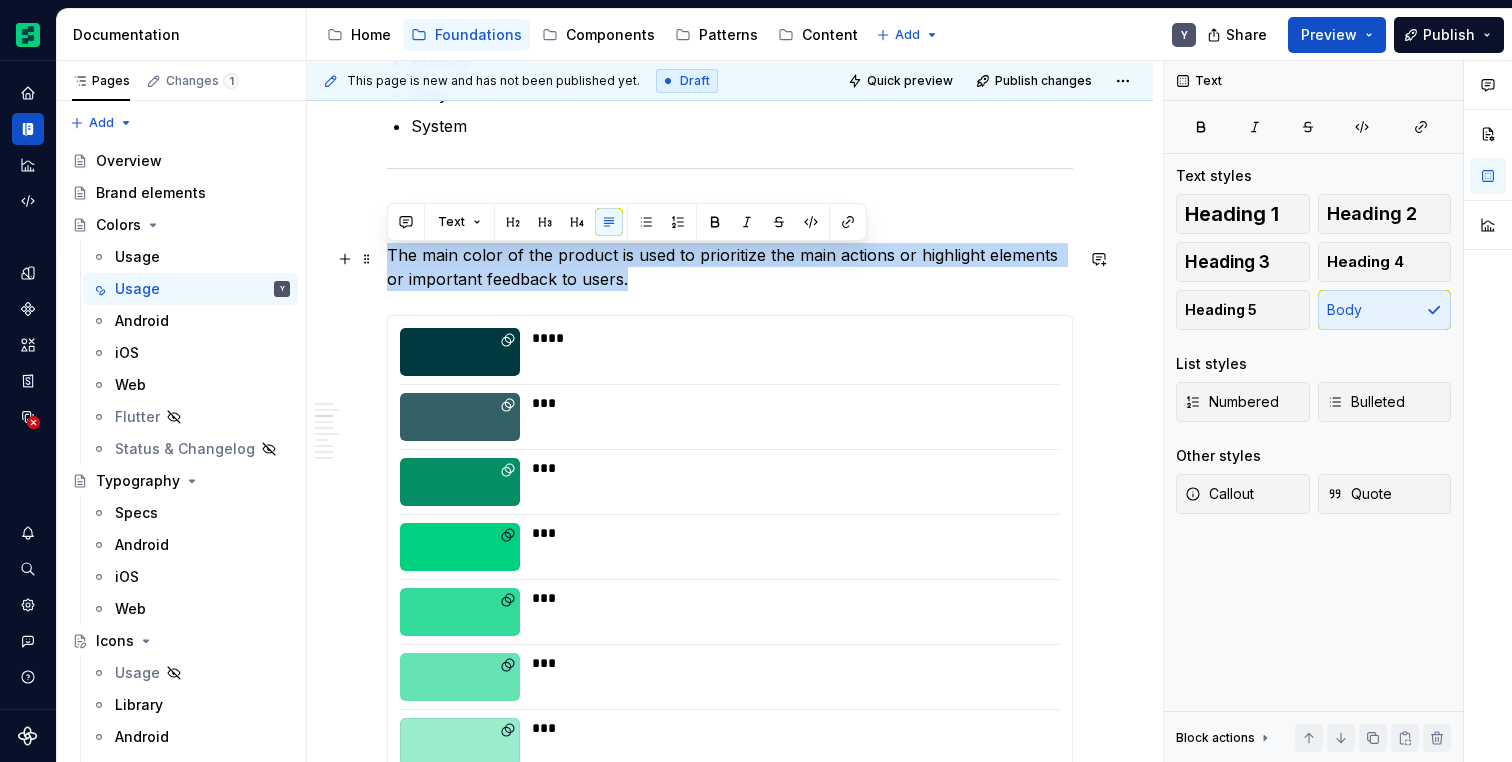click on "Overview Color plays a crucial role in the communication, usability and aesthetics of a design, and a good design system ensures that it is used effectively and consistently in all aspects of the product or service.  It also helps us with these 4 points to consider to achieve a unified product. Brand Communication:  Specific colors can be an integral part of a brand's identity. A cohesive design system ensures that these colors are used consistently across all user touch points, reinforcing the brand identity. Visual Hierarchy:  Colors can be used to highlight important elements, such as calls to action or critical messages. By establishing a clear visual hierarchy, users can better understand the structure and importance of the information presented. Accessibility:  Consistency and Coherence: Primitive Colors Colors are divided into 3 collections:  Primary Grey System Primary The main color of the product is used to prioritize the main actions or highlight elements or important feedback to users. **** *** *" at bounding box center (730, 4017) 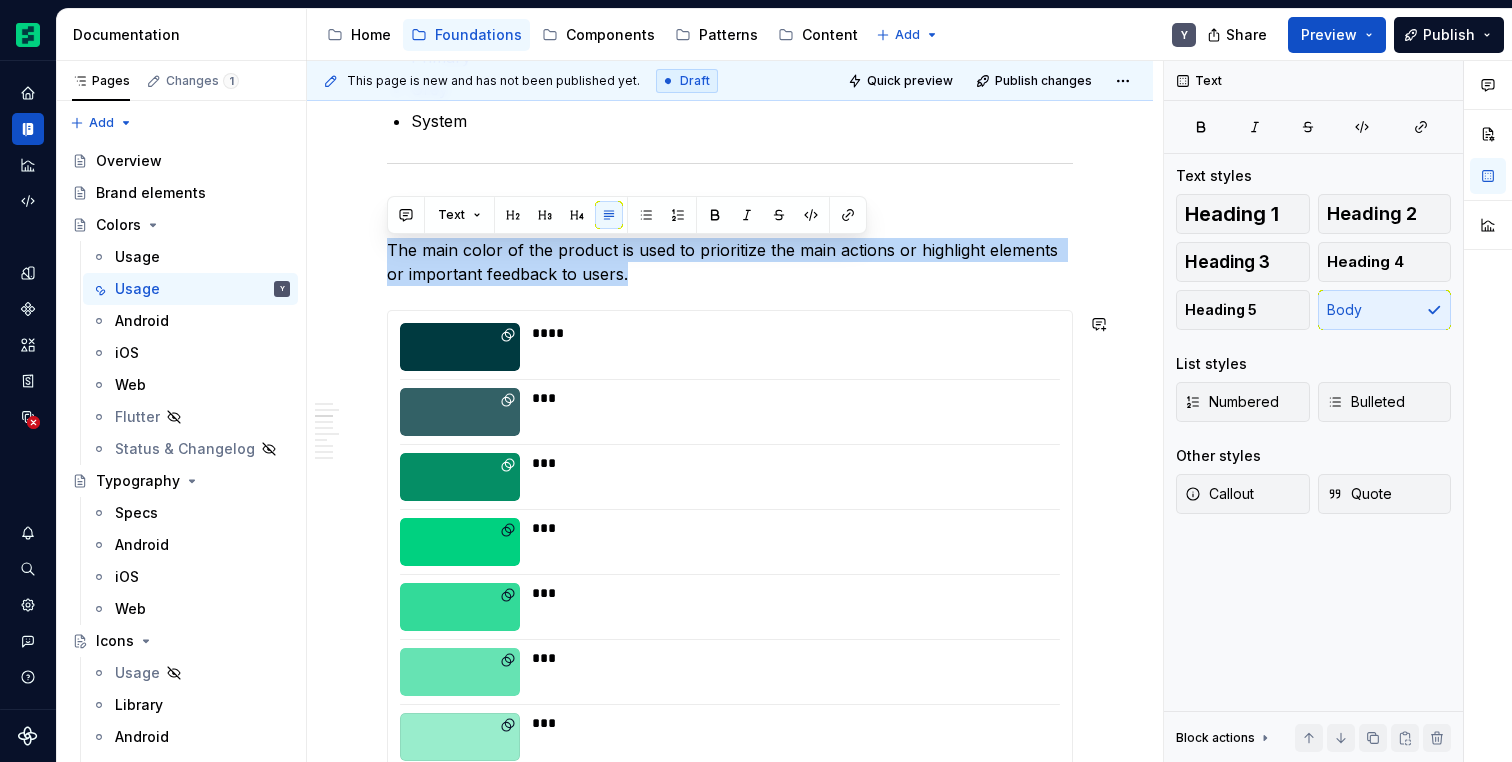 scroll, scrollTop: 1442, scrollLeft: 0, axis: vertical 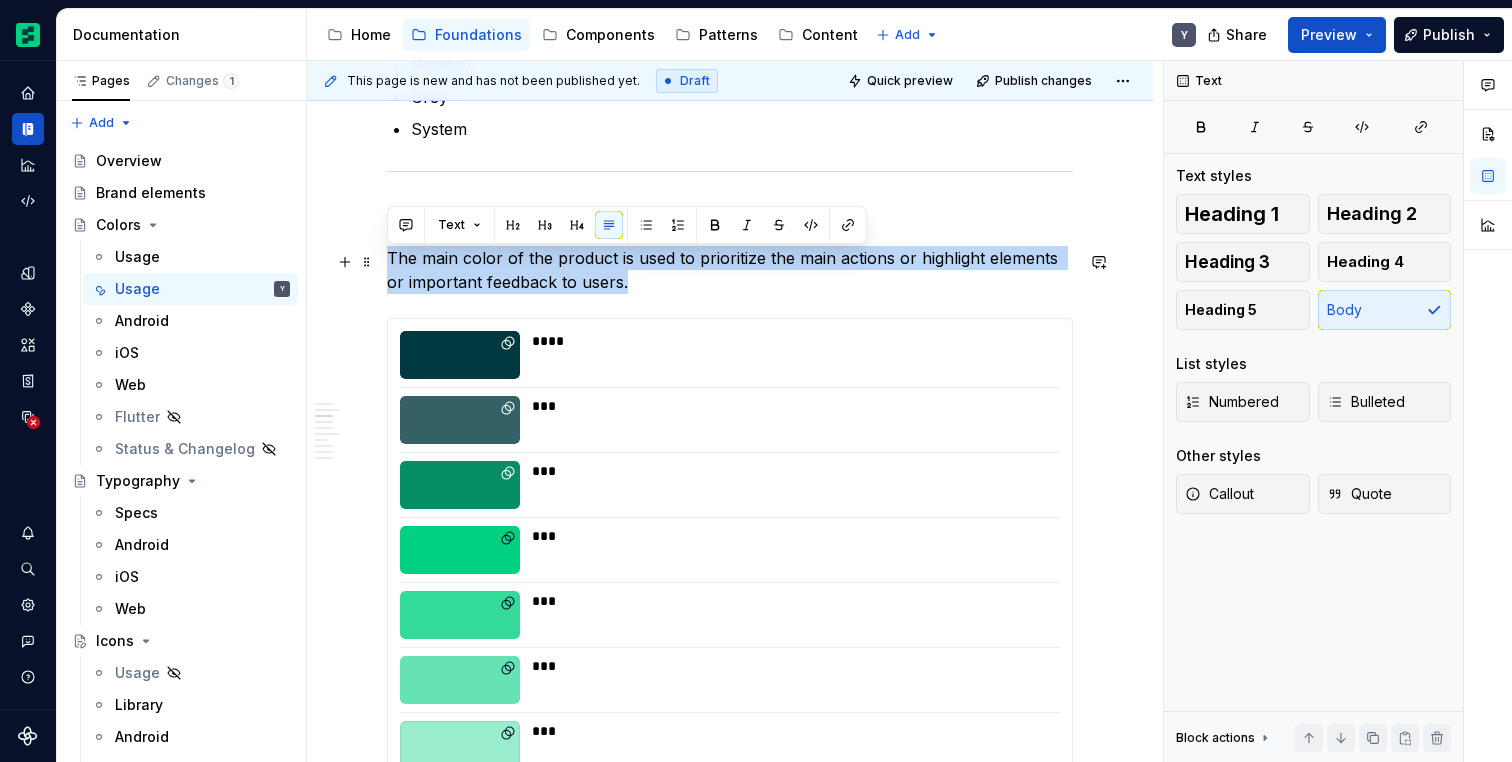 click on "The main color of the product is used to prioritize the main actions or highlight elements or important feedback to users." at bounding box center [730, 270] 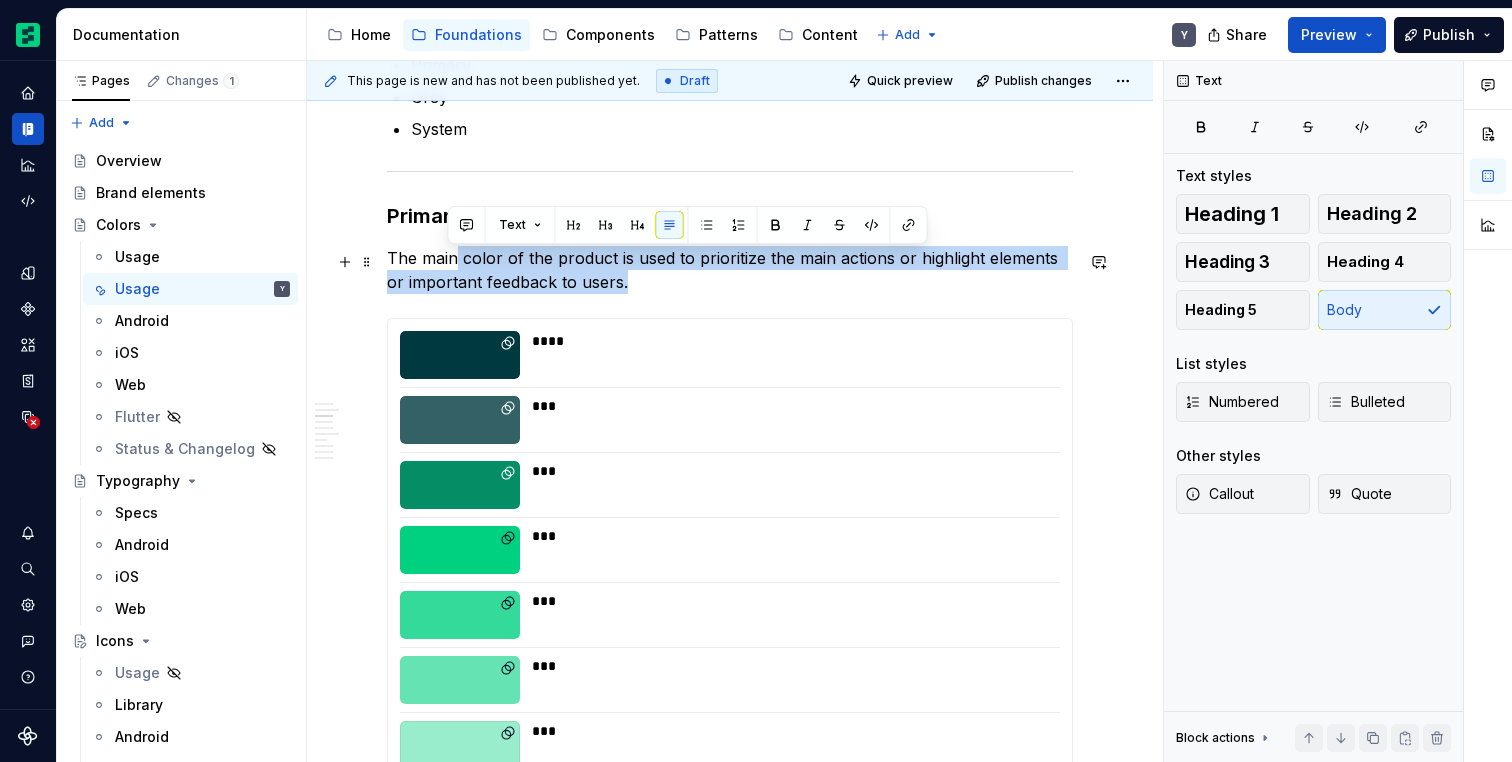 drag, startPoint x: 637, startPoint y: 288, endPoint x: 461, endPoint y: 270, distance: 176.91806 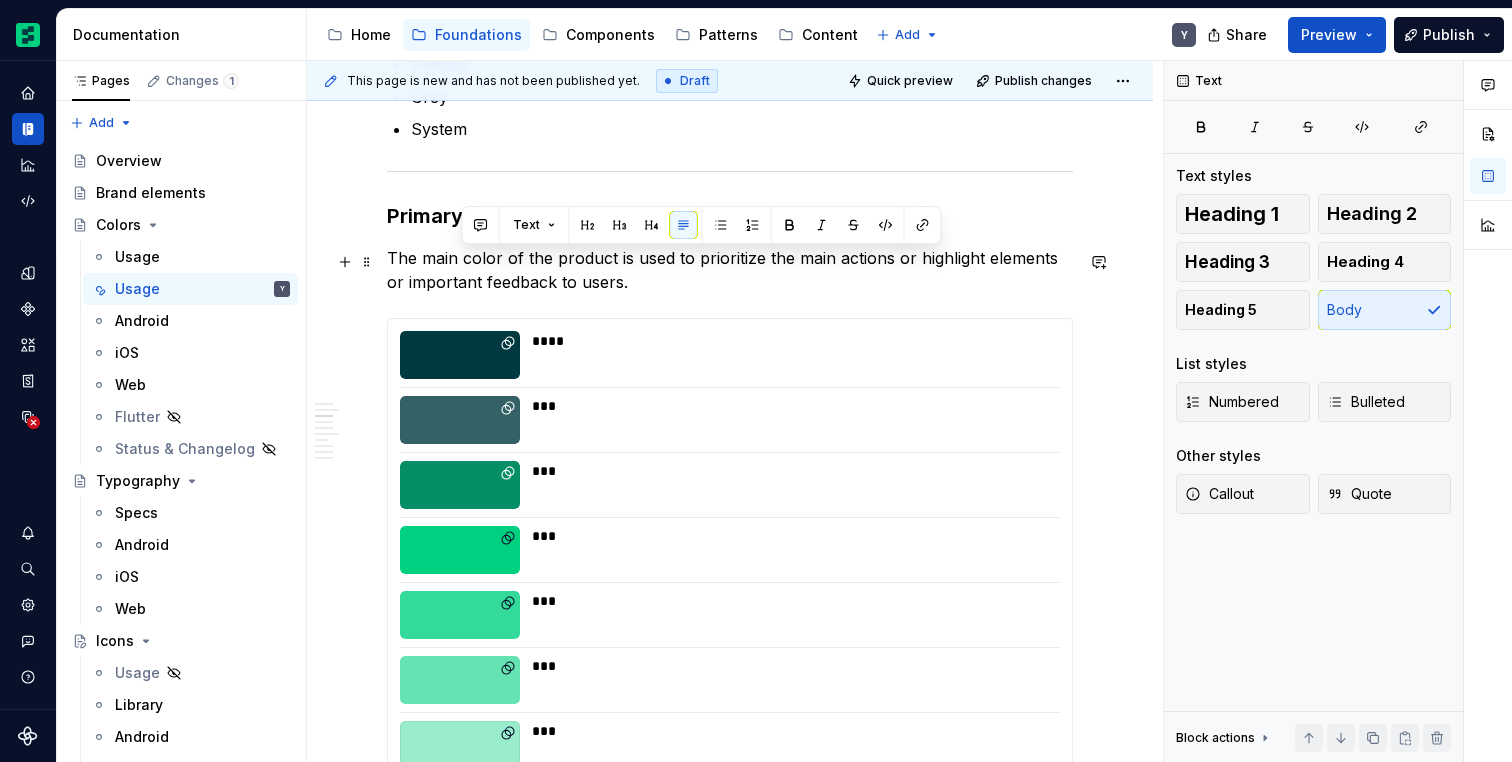 click on "The main color of the product is used to prioritize the main actions or highlight elements or important feedback to users." at bounding box center [730, 270] 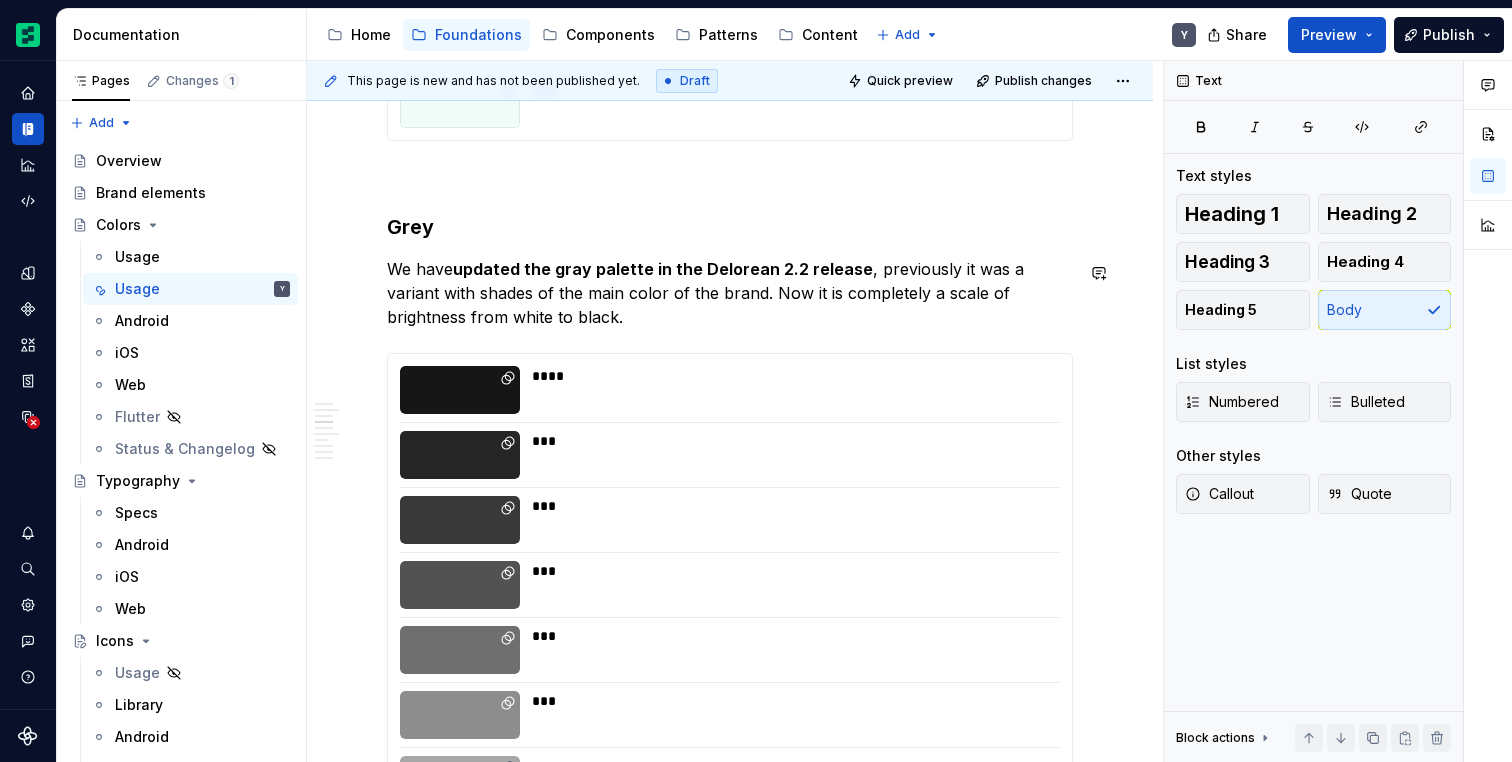 scroll, scrollTop: 2300, scrollLeft: 0, axis: vertical 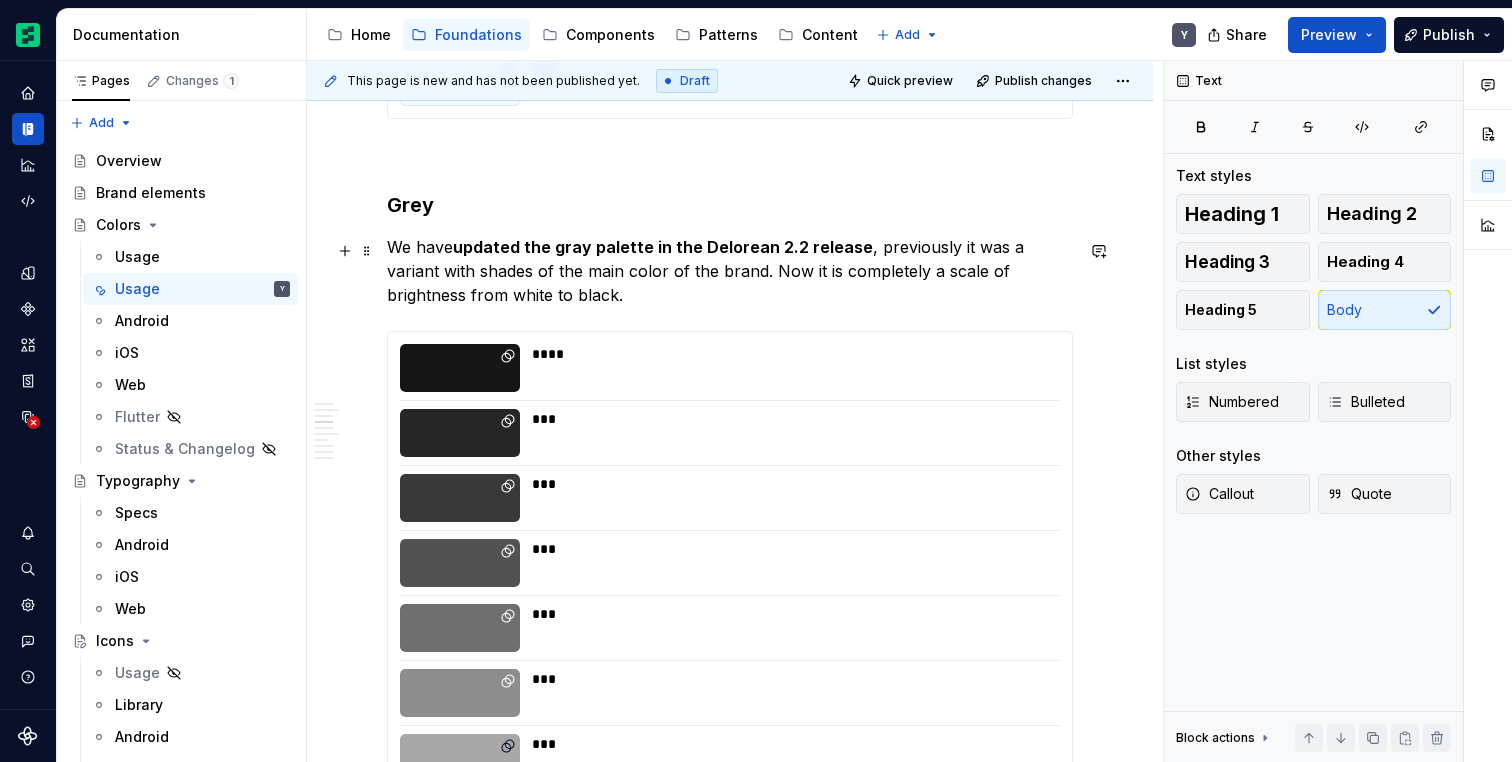 click on "We have  updated the gray palette in the Delorean 2.2 release , previously it was a variant with shades of the main color of the brand. Now it is completely a scale of brightness from white to black." at bounding box center (730, 271) 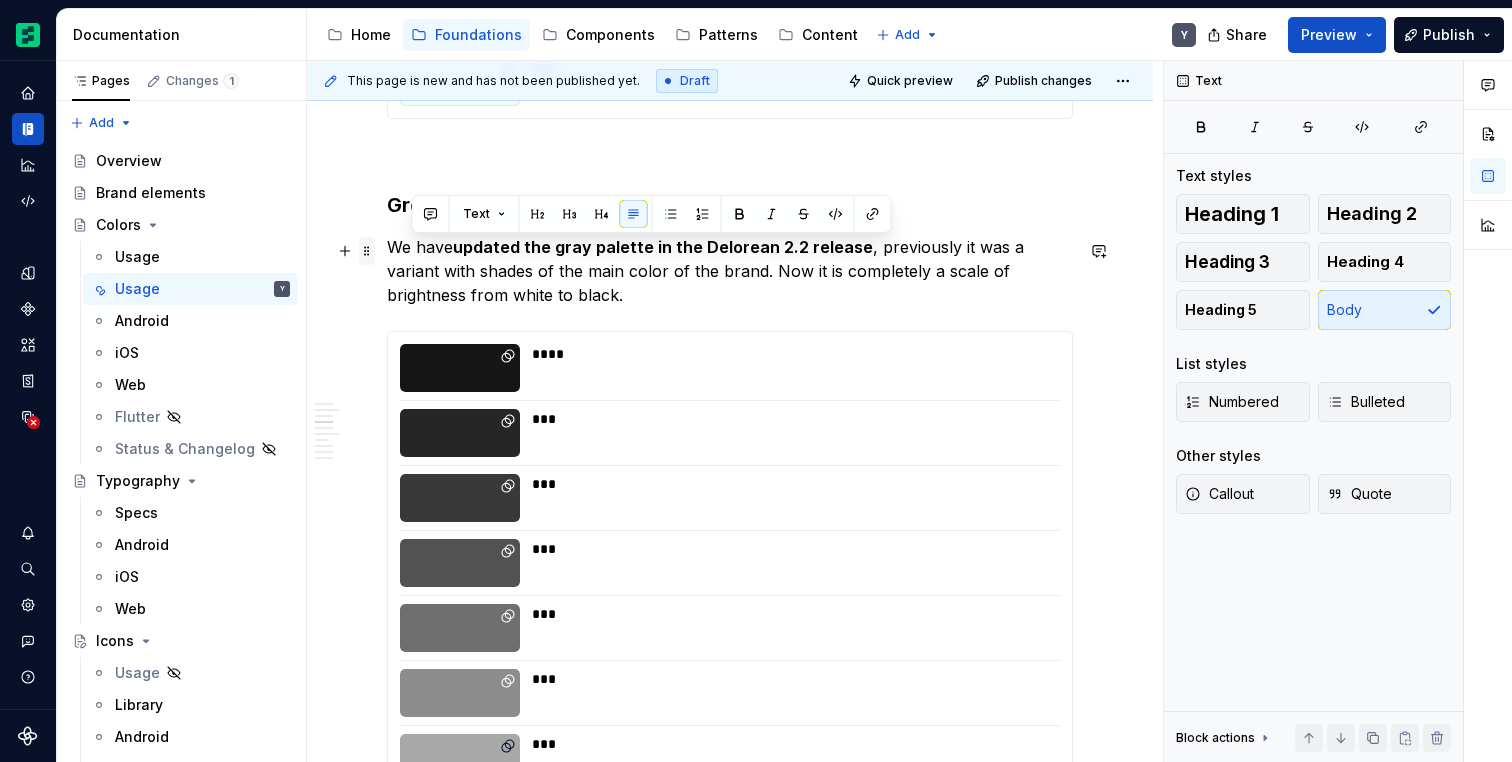 drag, startPoint x: 537, startPoint y: 299, endPoint x: 367, endPoint y: 254, distance: 175.85506 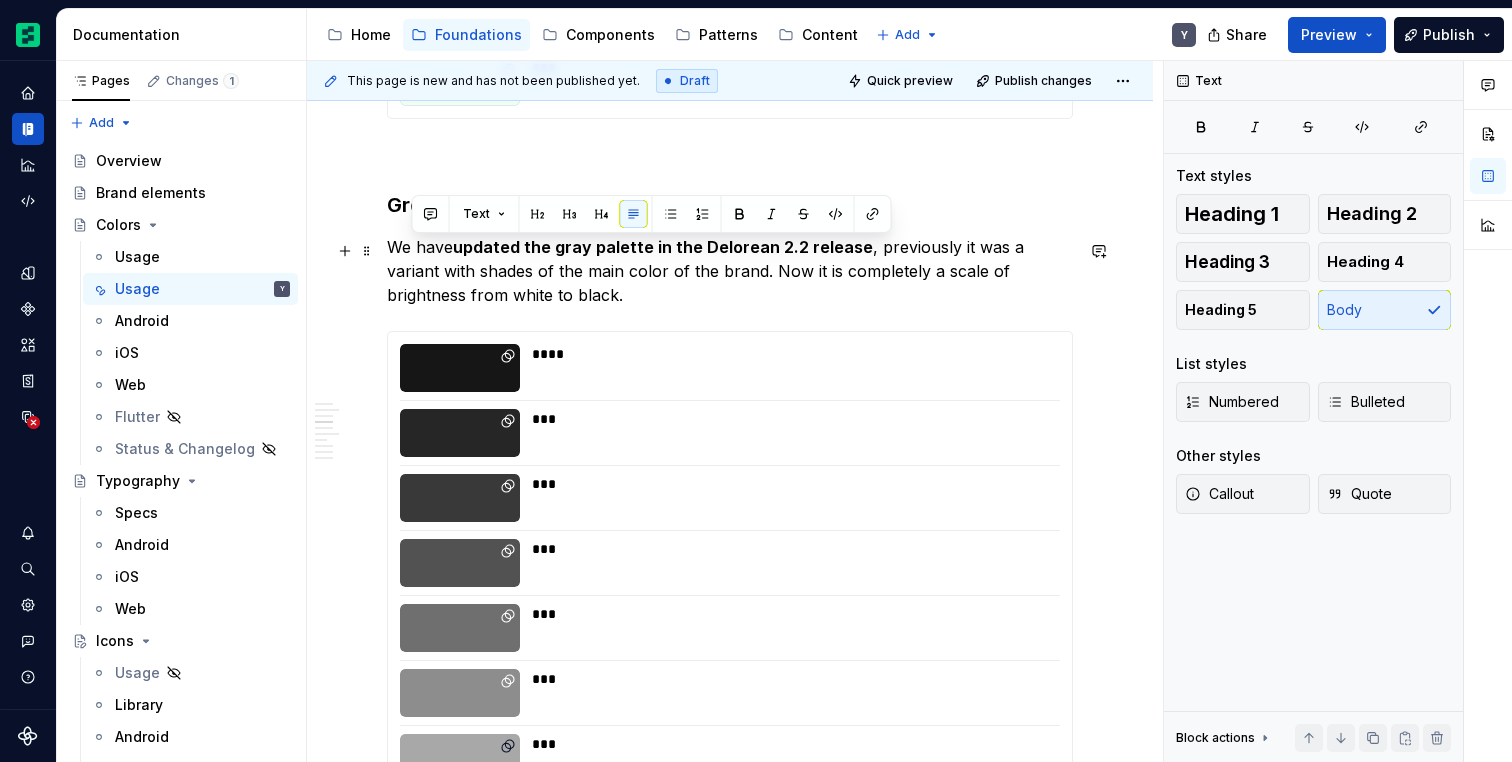 click on "We have  updated the gray palette in the Delorean 2.2 release , previously it was a variant with shades of the main color of the brand. Now it is completely a scale of brightness from white to black." at bounding box center [730, 271] 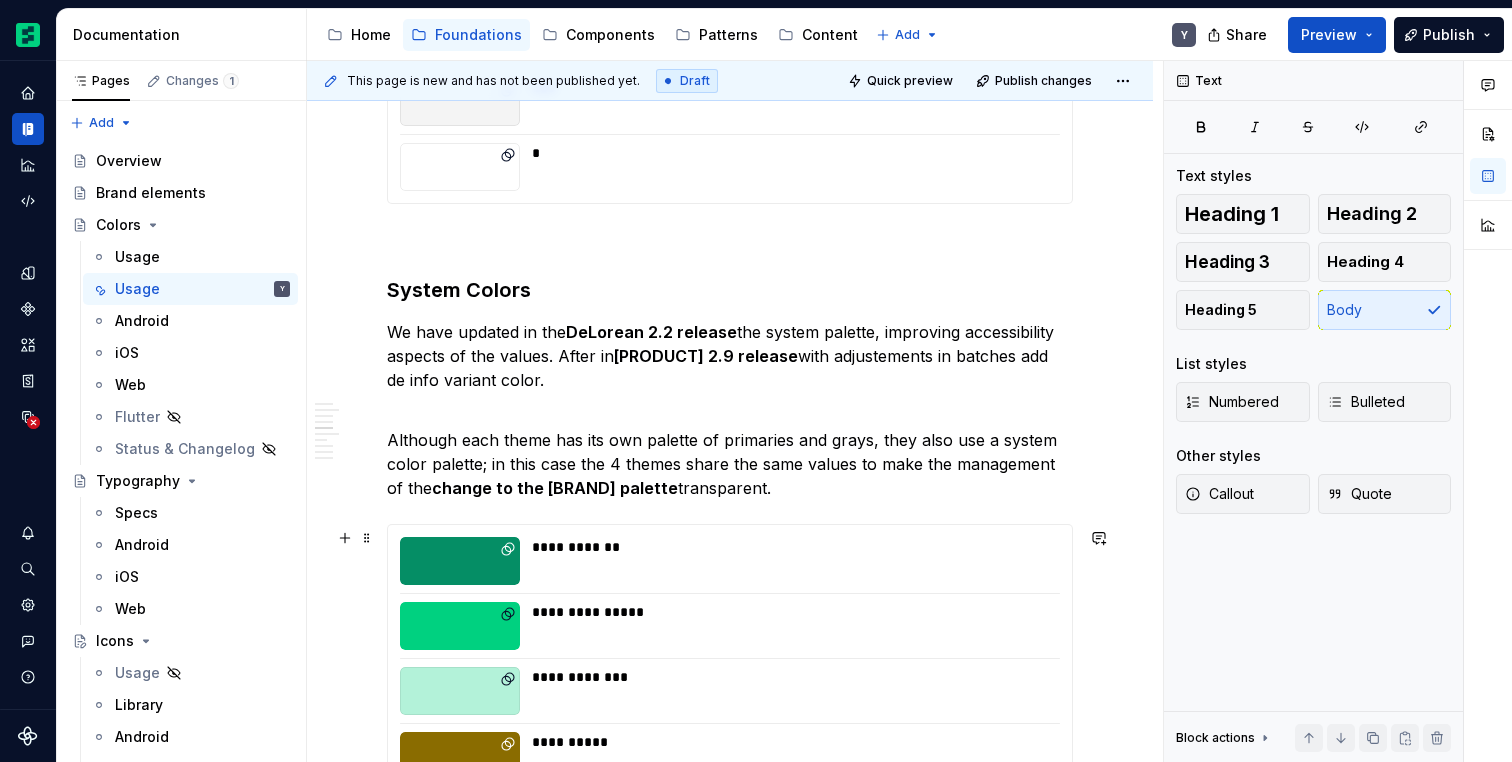 scroll, scrollTop: 3107, scrollLeft: 0, axis: vertical 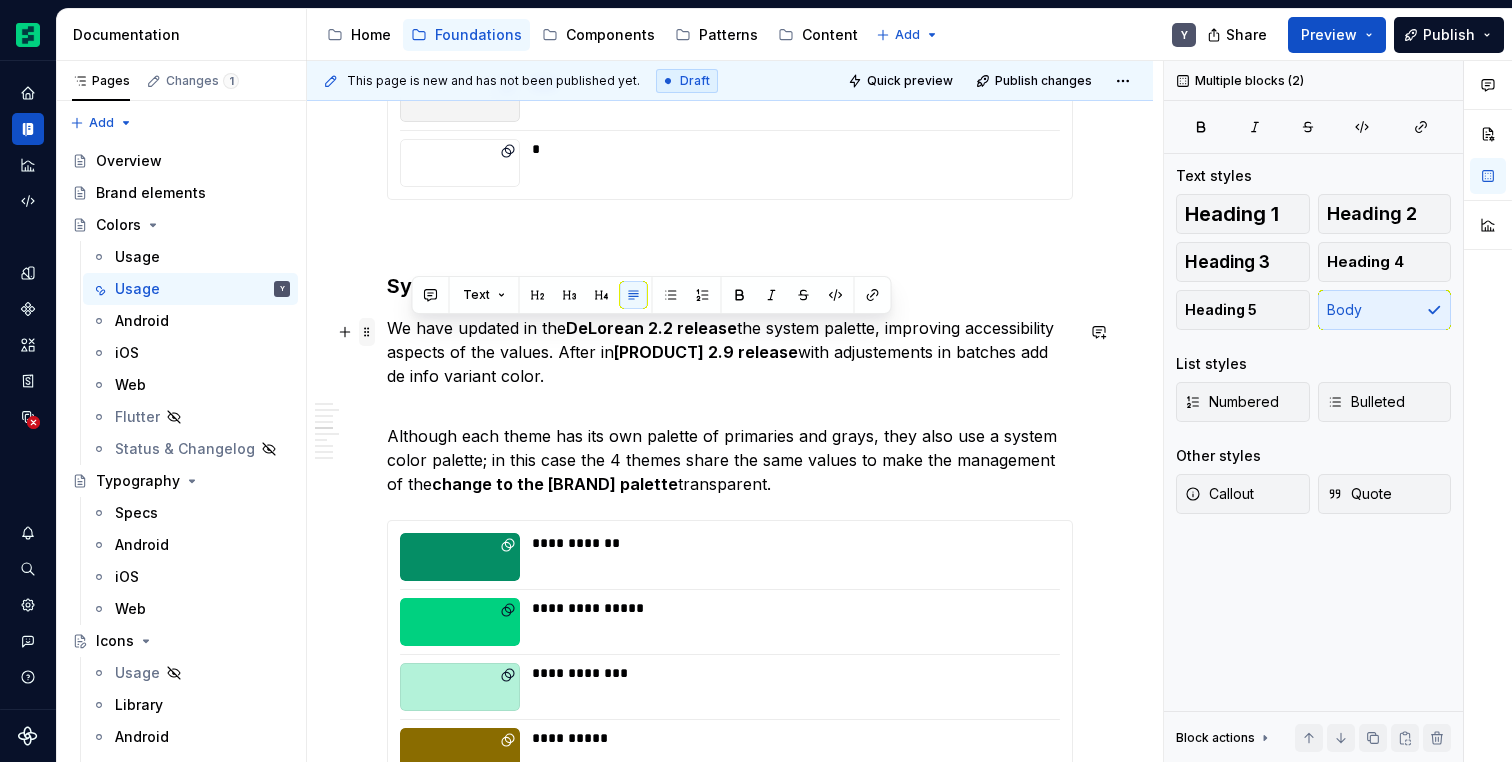 drag, startPoint x: 681, startPoint y: 492, endPoint x: 368, endPoint y: 342, distance: 347.08646 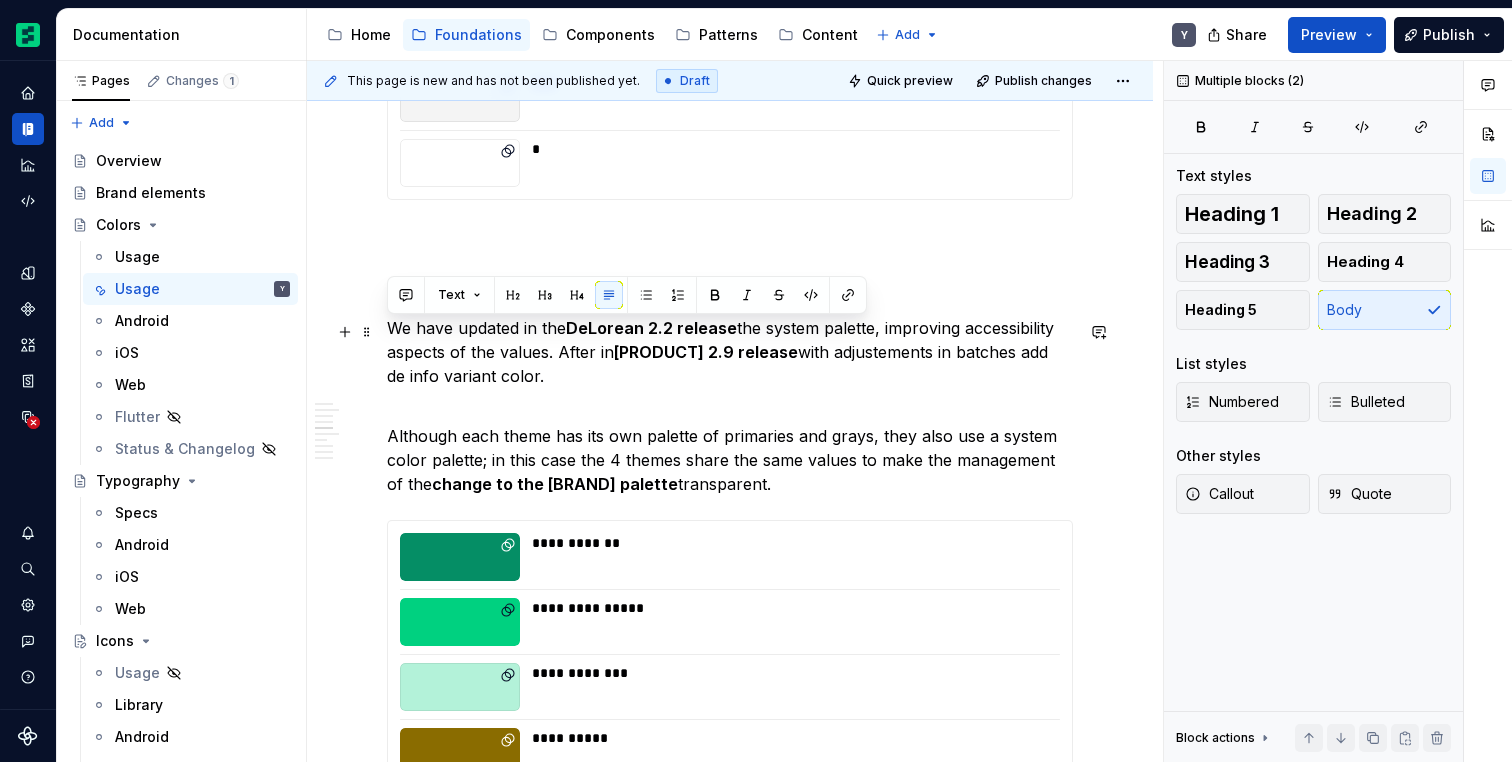 drag, startPoint x: 738, startPoint y: 492, endPoint x: 379, endPoint y: 342, distance: 389.07712 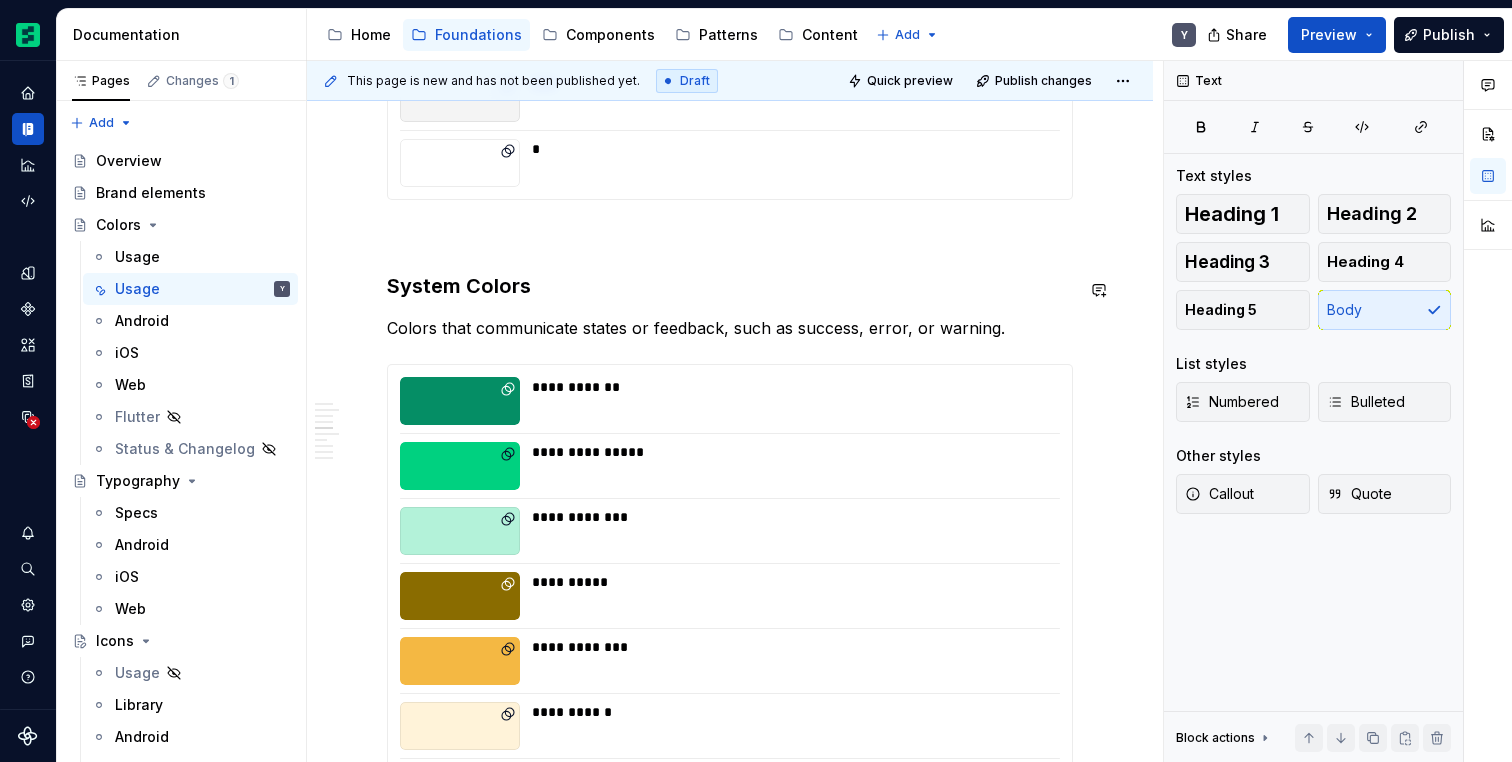 click on "System Colors" at bounding box center (730, 286) 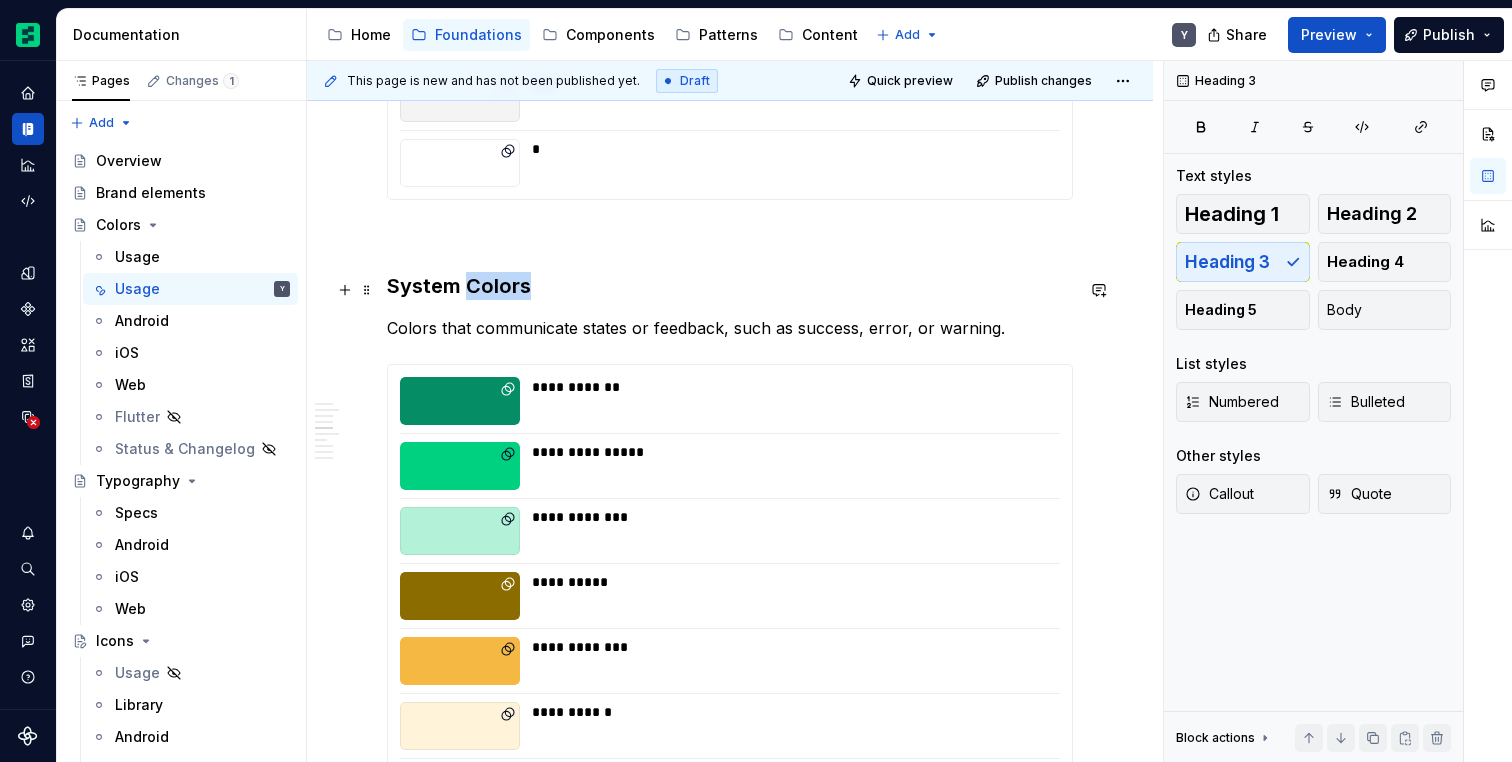 click on "System Colors" at bounding box center [730, 286] 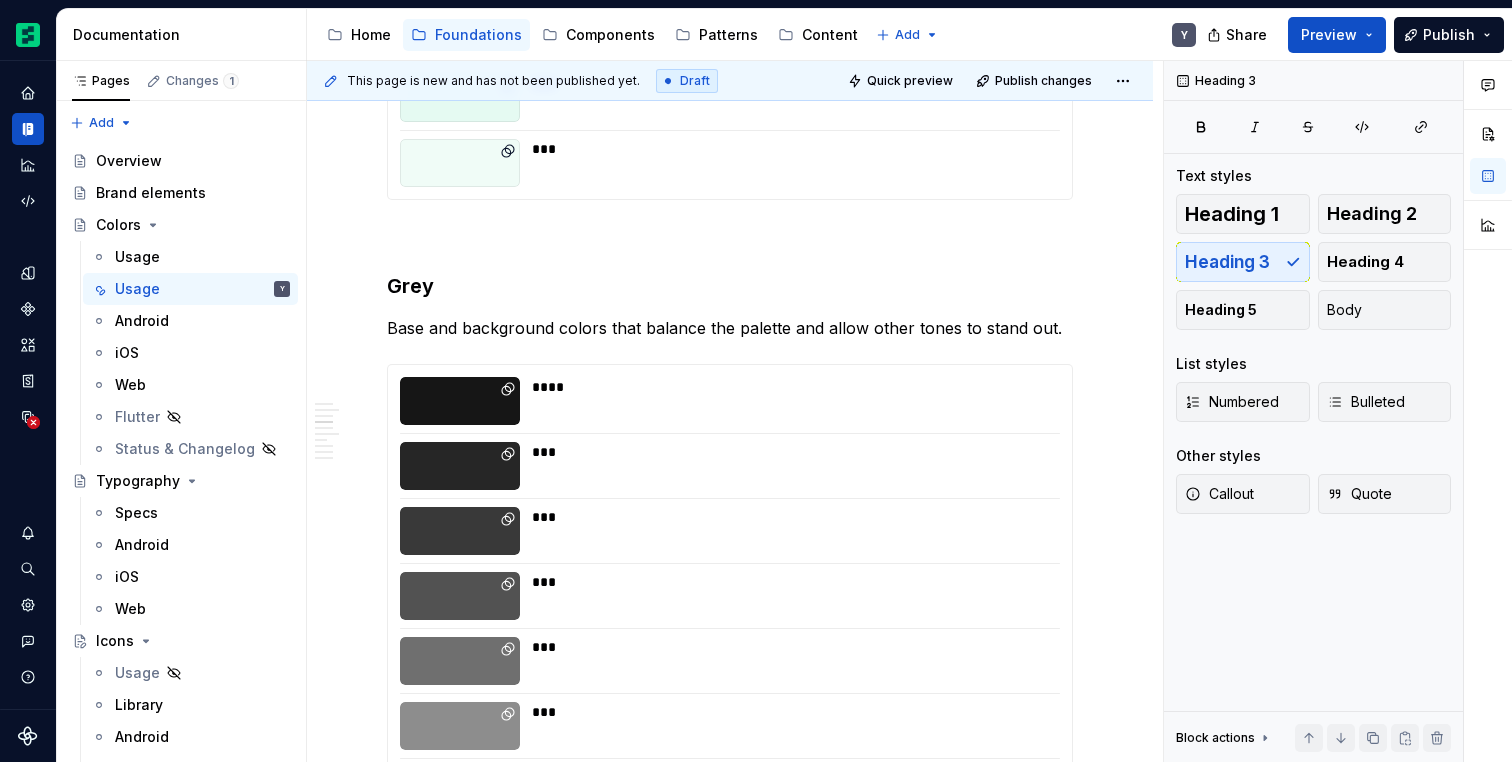 scroll, scrollTop: 2210, scrollLeft: 0, axis: vertical 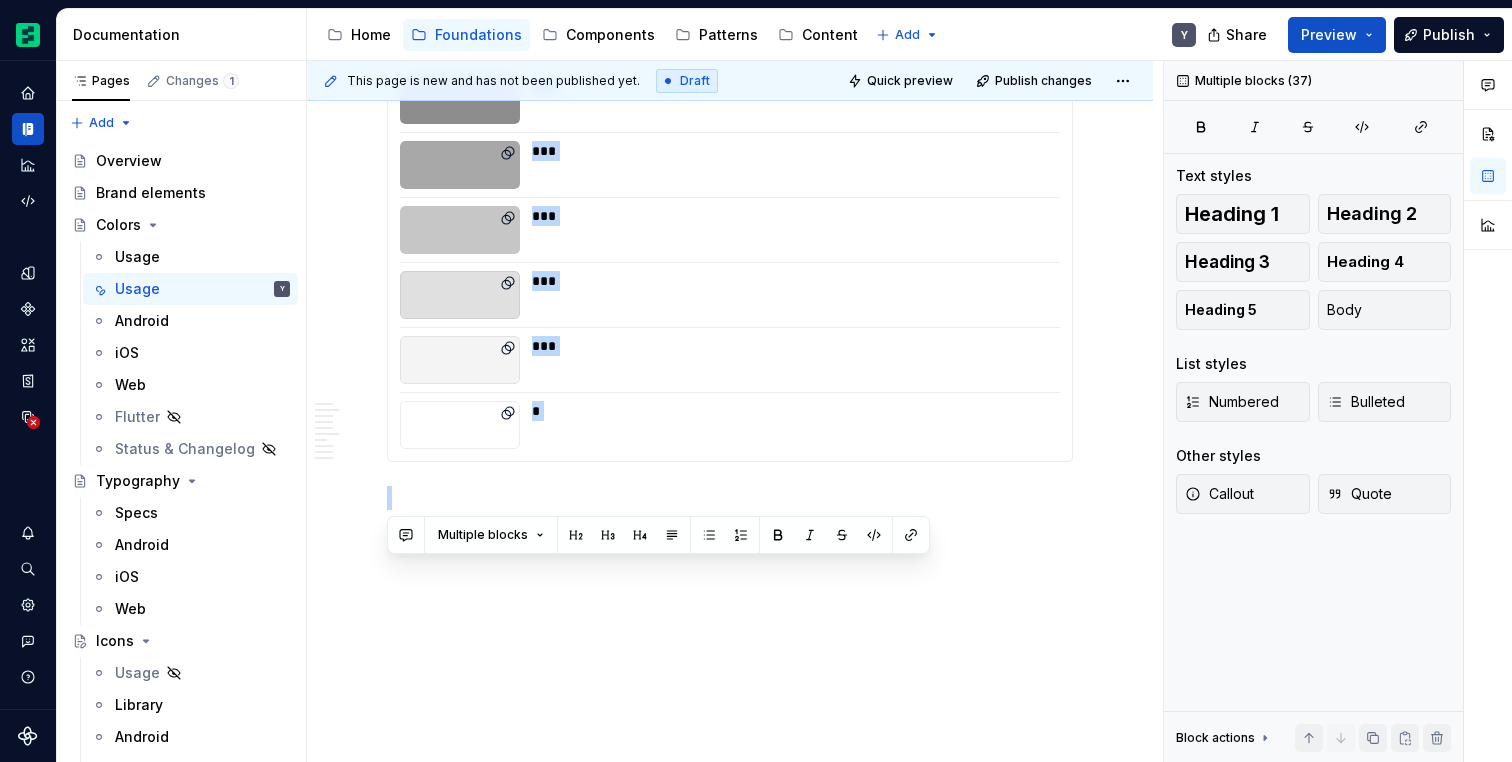 drag, startPoint x: 396, startPoint y: 228, endPoint x: 553, endPoint y: 821, distance: 613.43134 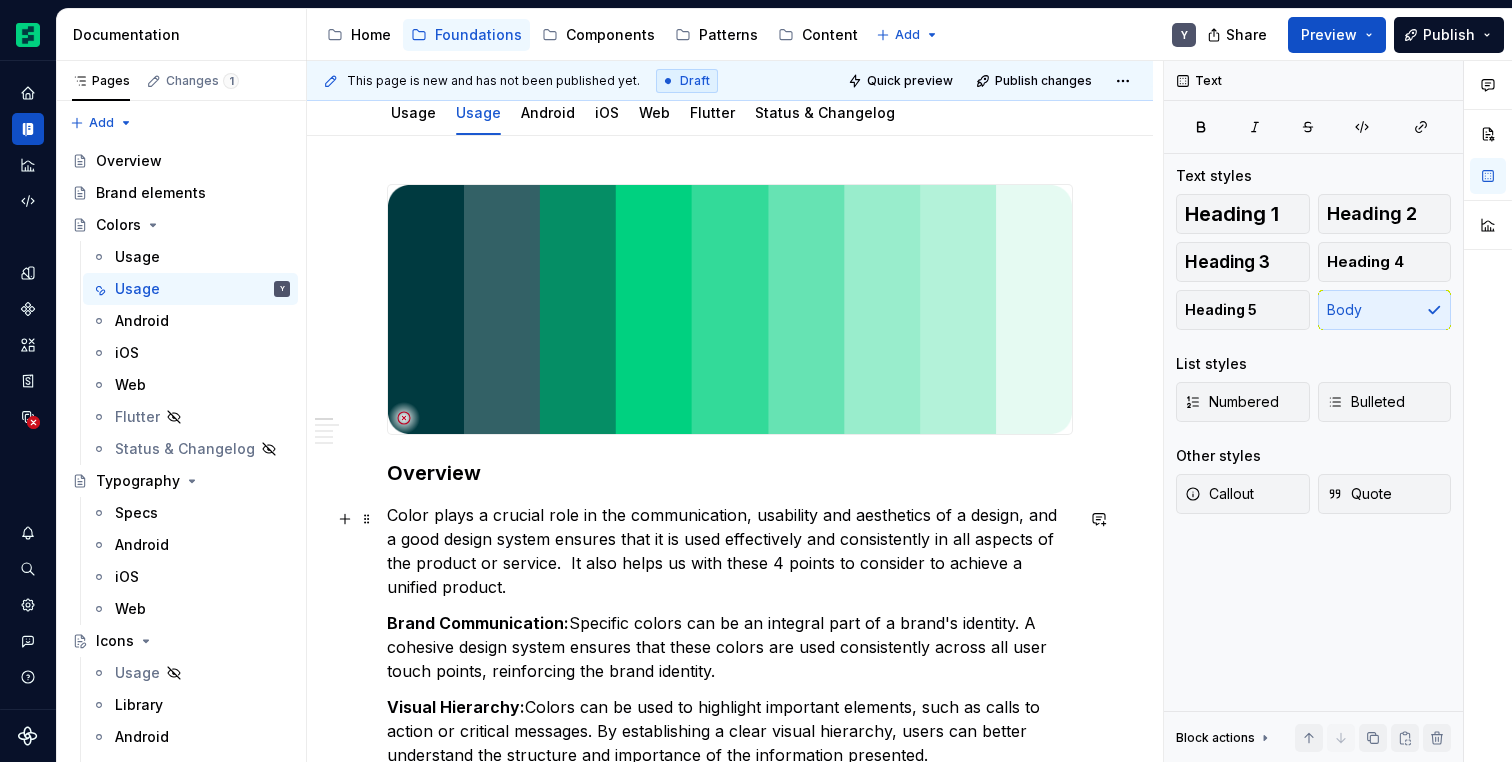 scroll, scrollTop: 0, scrollLeft: 0, axis: both 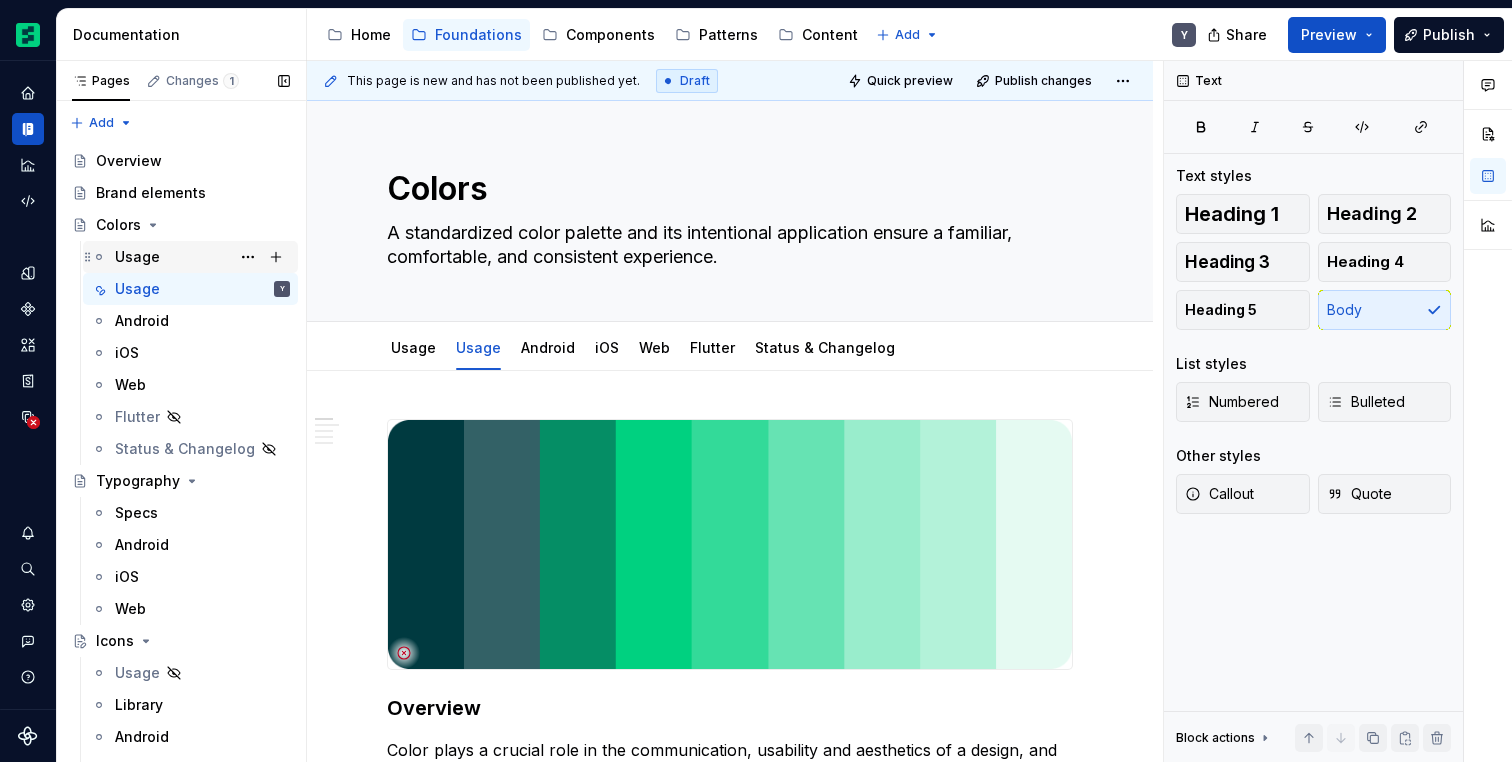 click on "Usage" at bounding box center [202, 257] 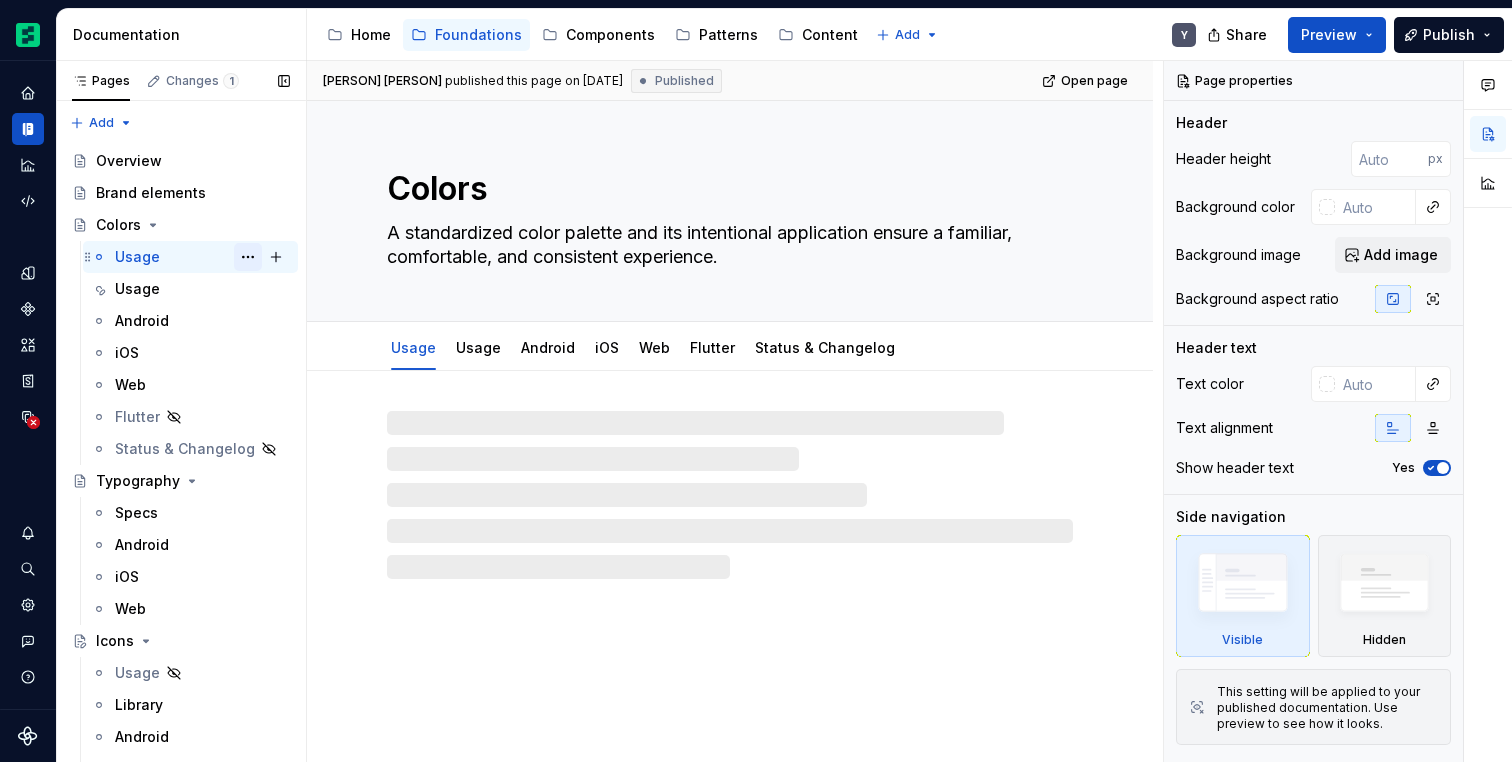 click at bounding box center (248, 257) 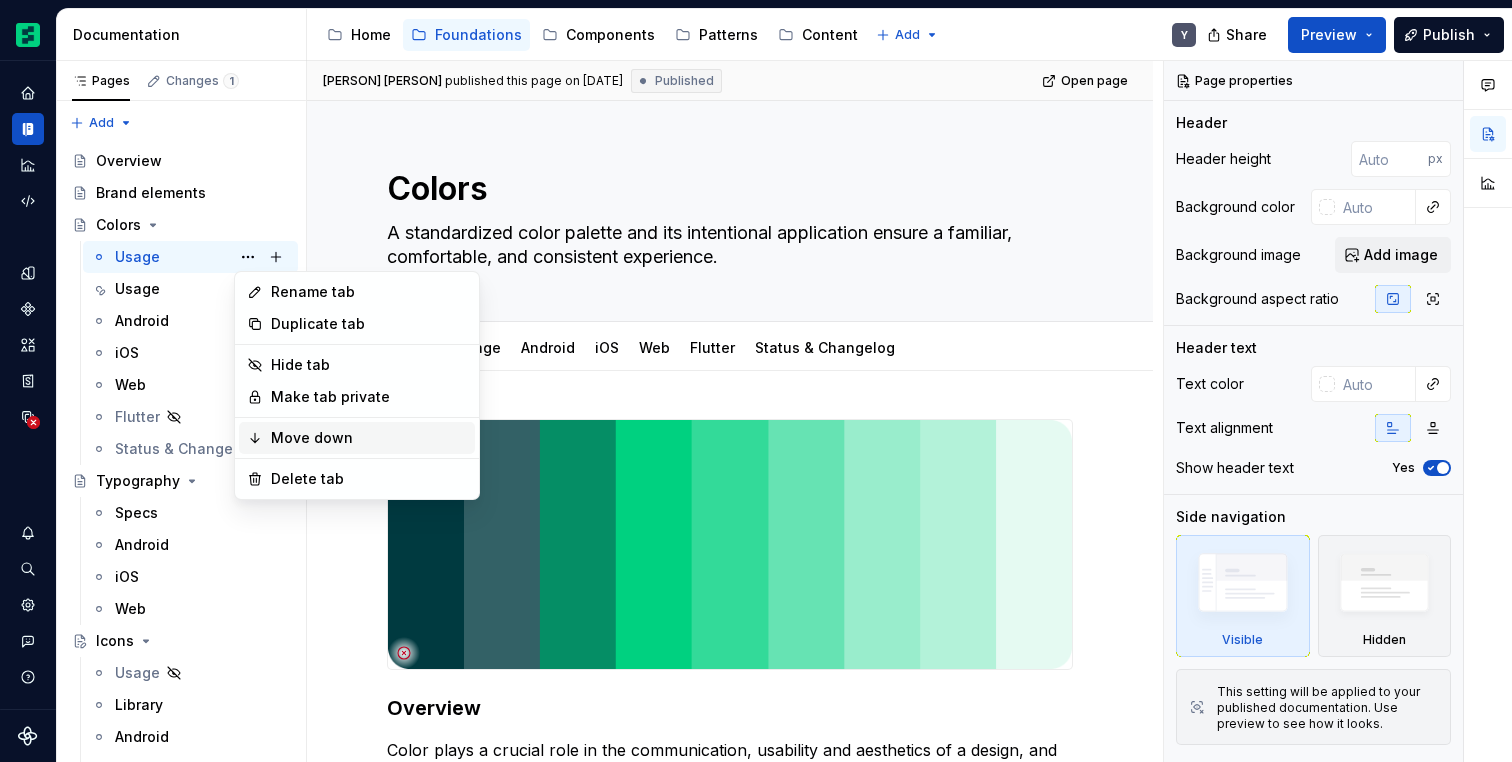 click on "Move down" at bounding box center (369, 438) 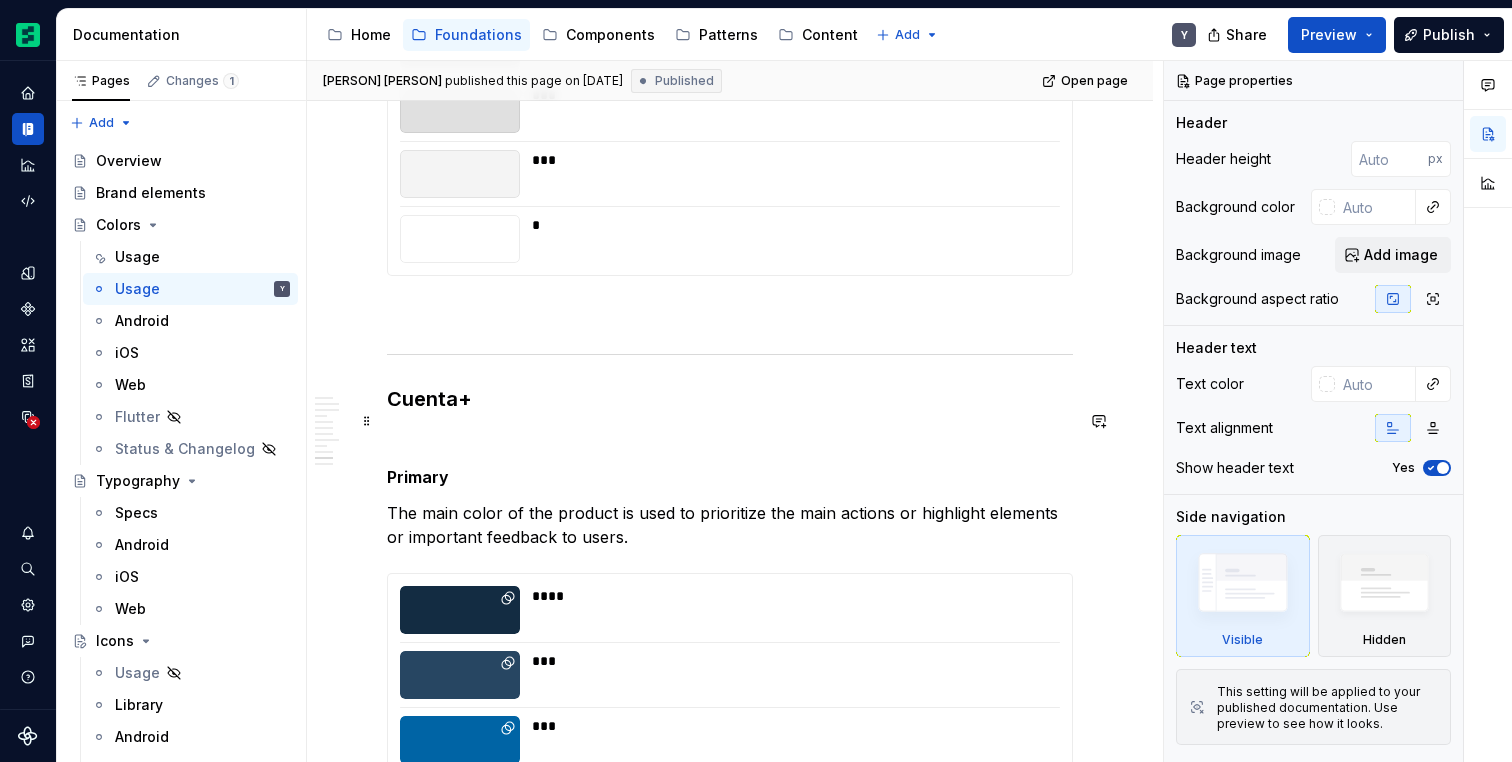 scroll, scrollTop: 6590, scrollLeft: 0, axis: vertical 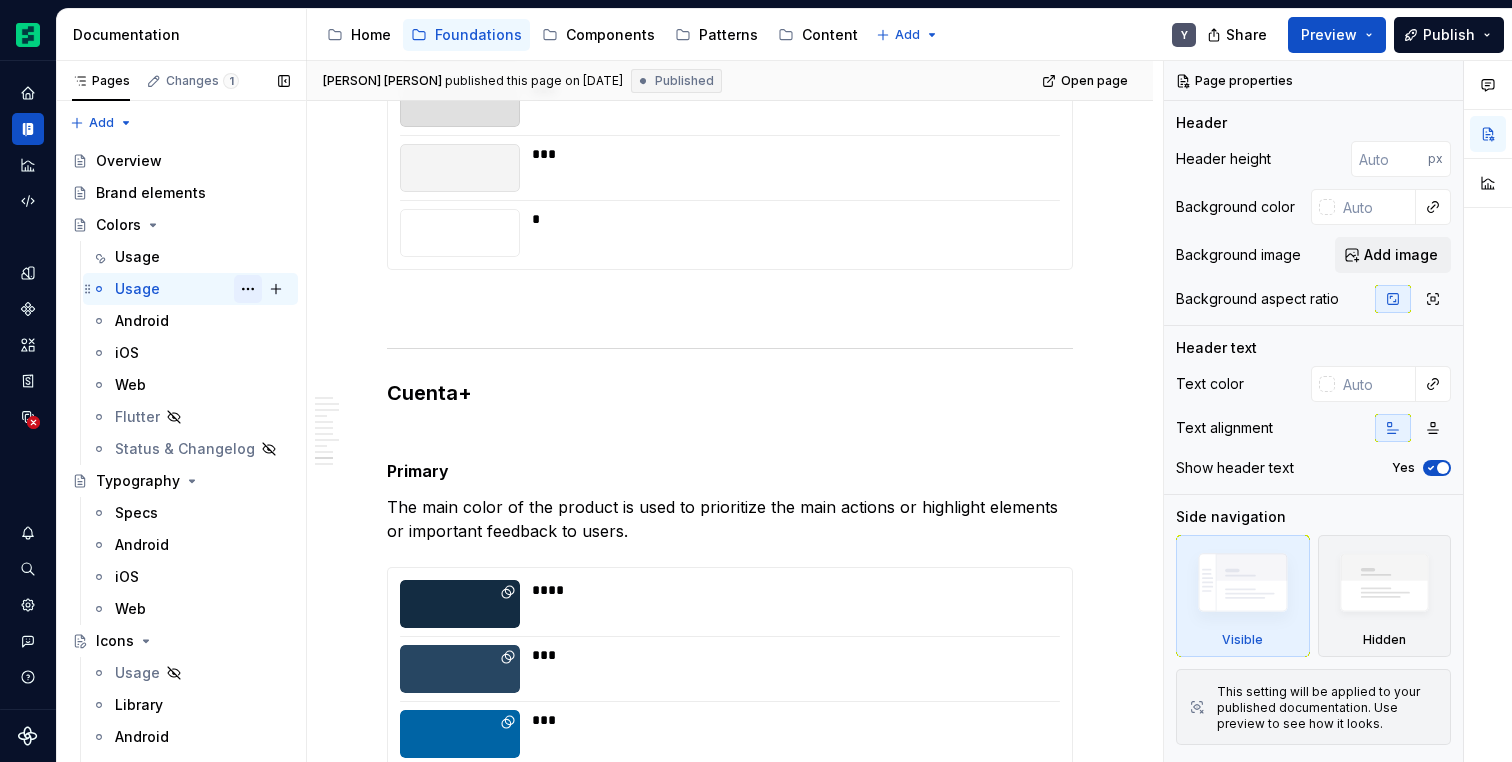 click at bounding box center (248, 289) 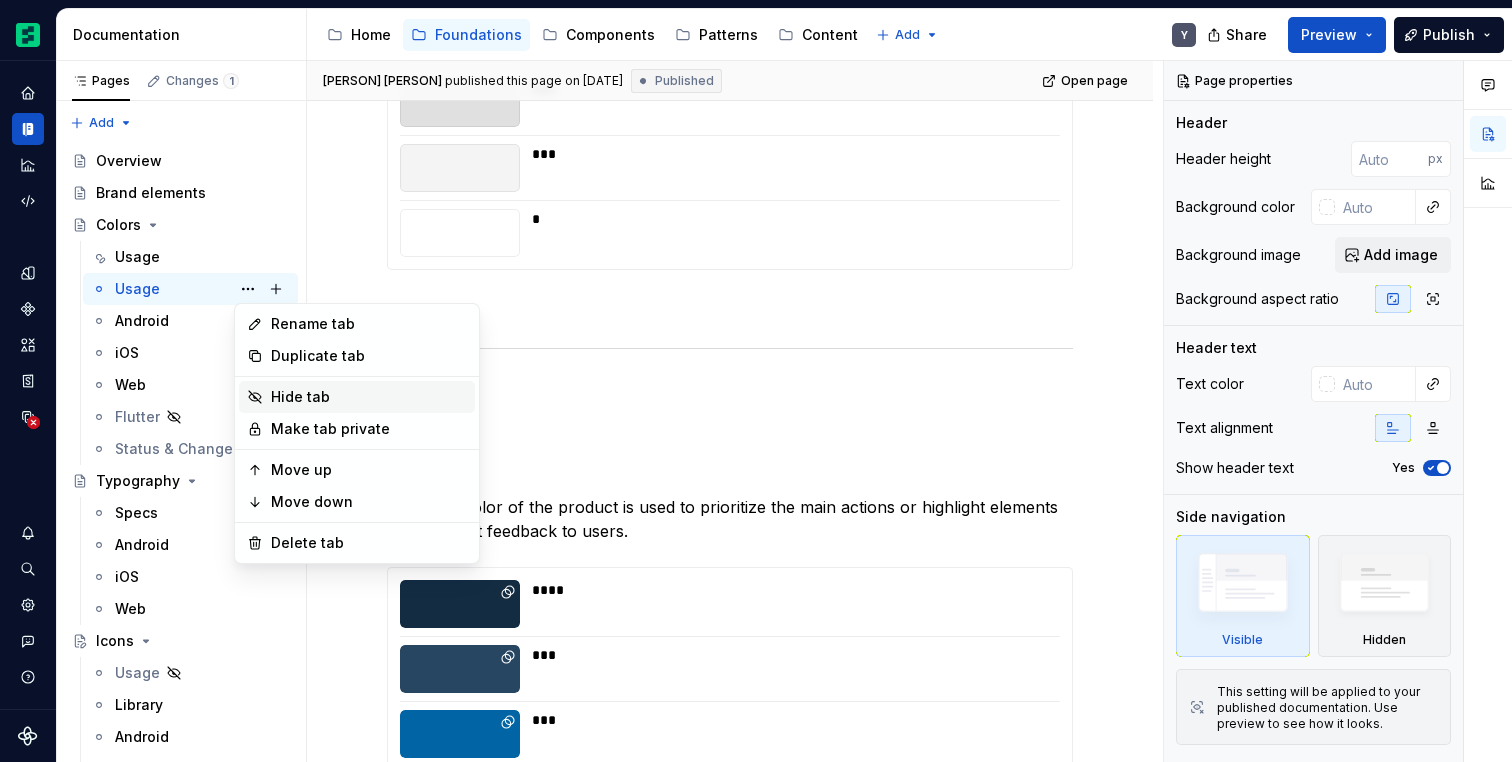 click on "Hide tab" at bounding box center [369, 397] 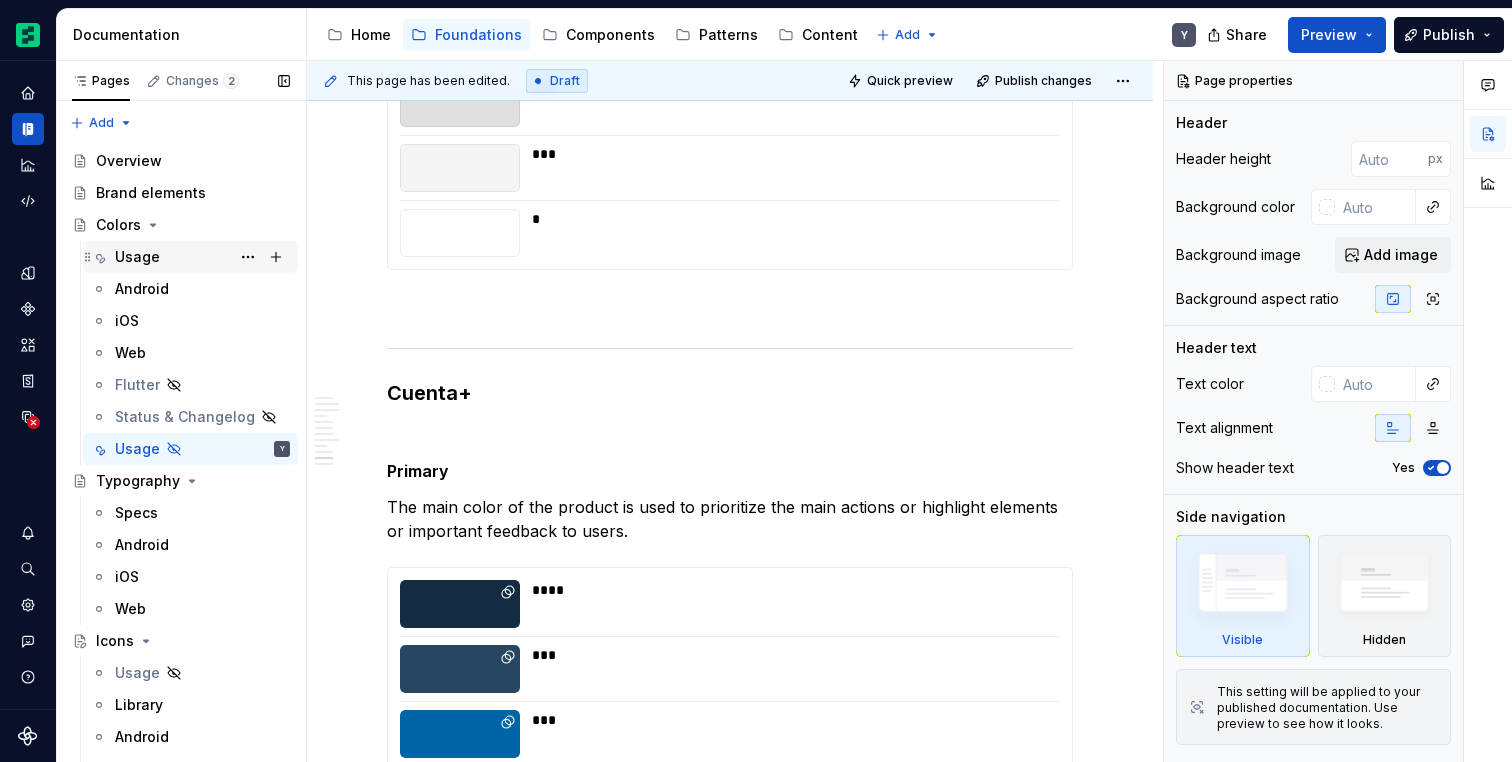 click on "Usage" at bounding box center (202, 257) 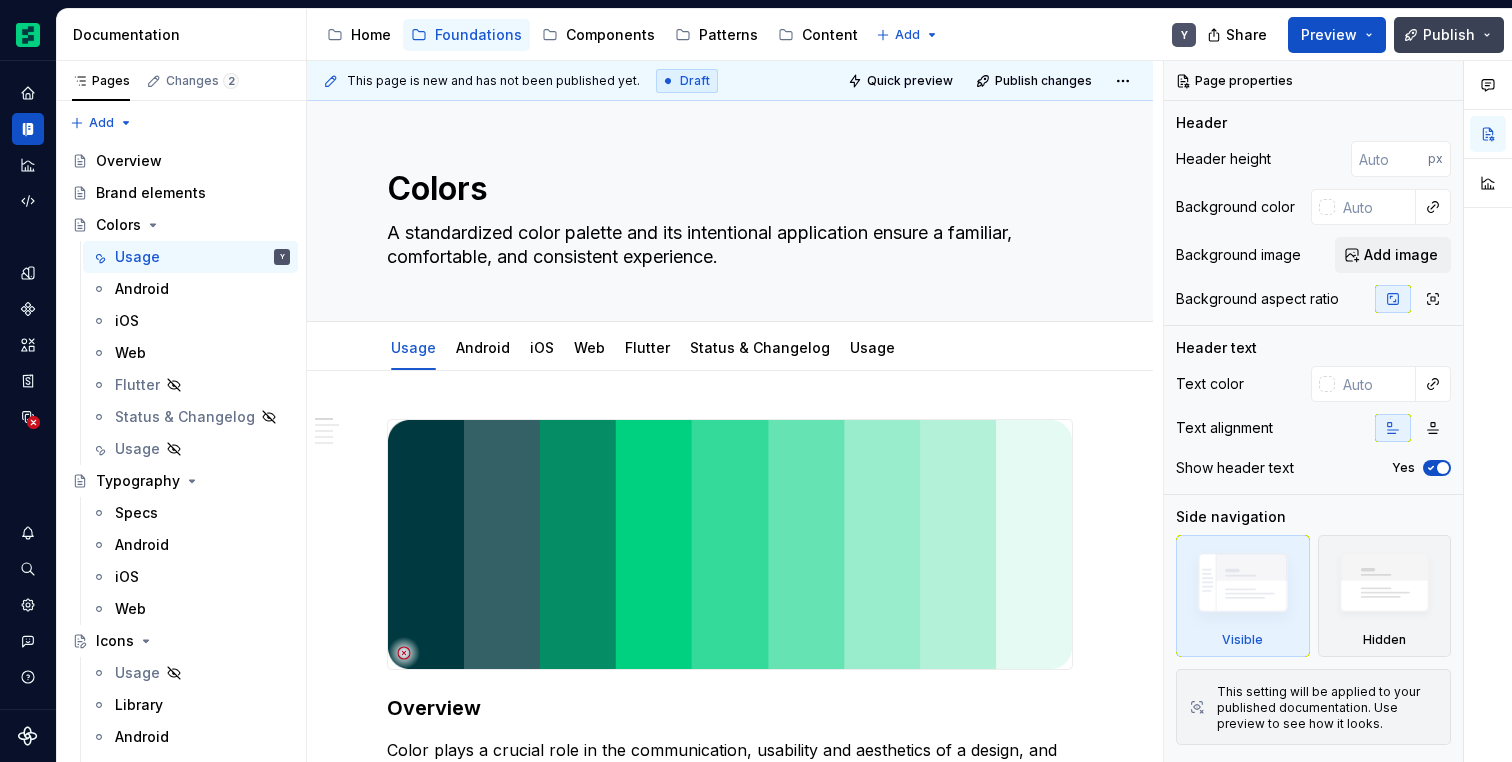 click on "Publish" at bounding box center [1449, 35] 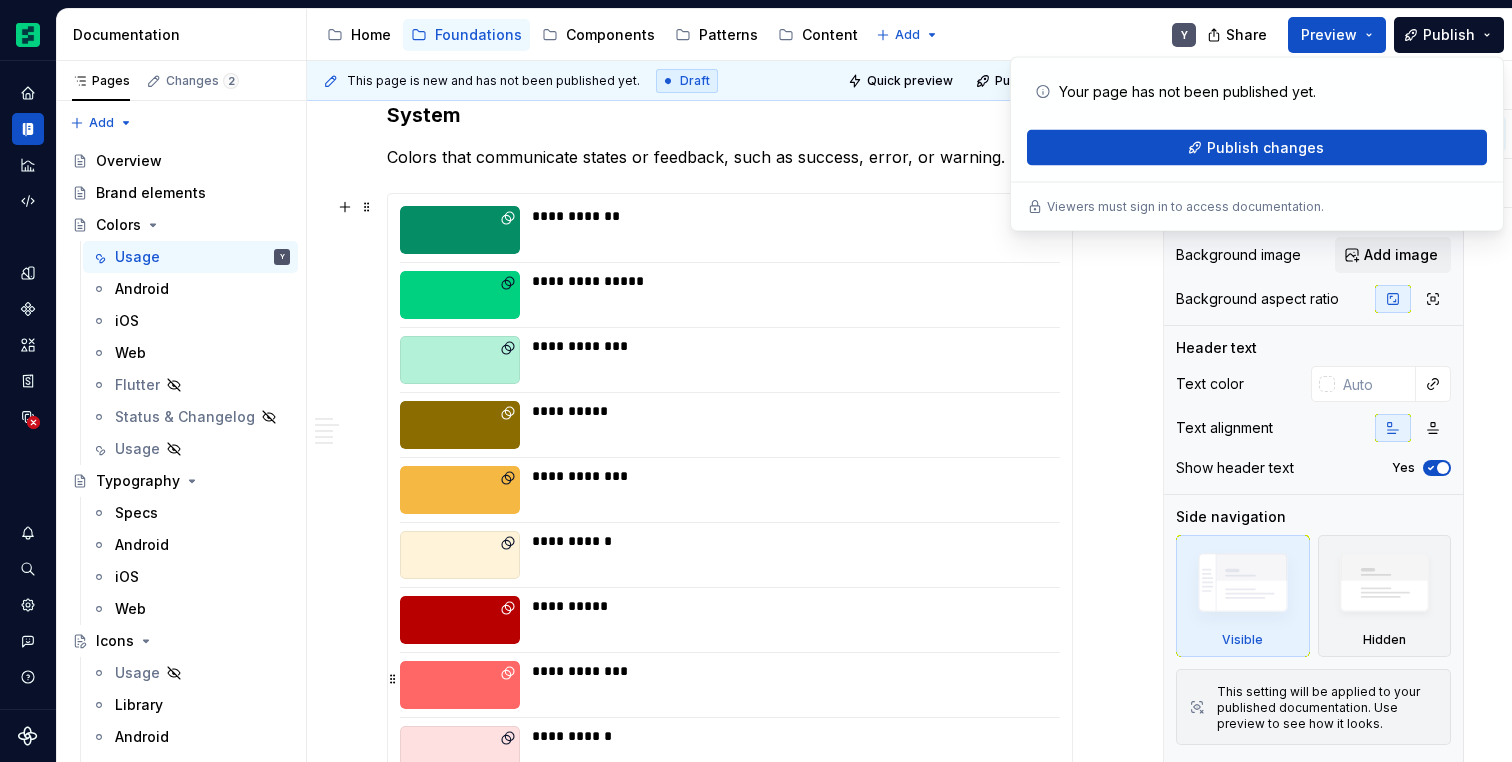 scroll, scrollTop: 3580, scrollLeft: 0, axis: vertical 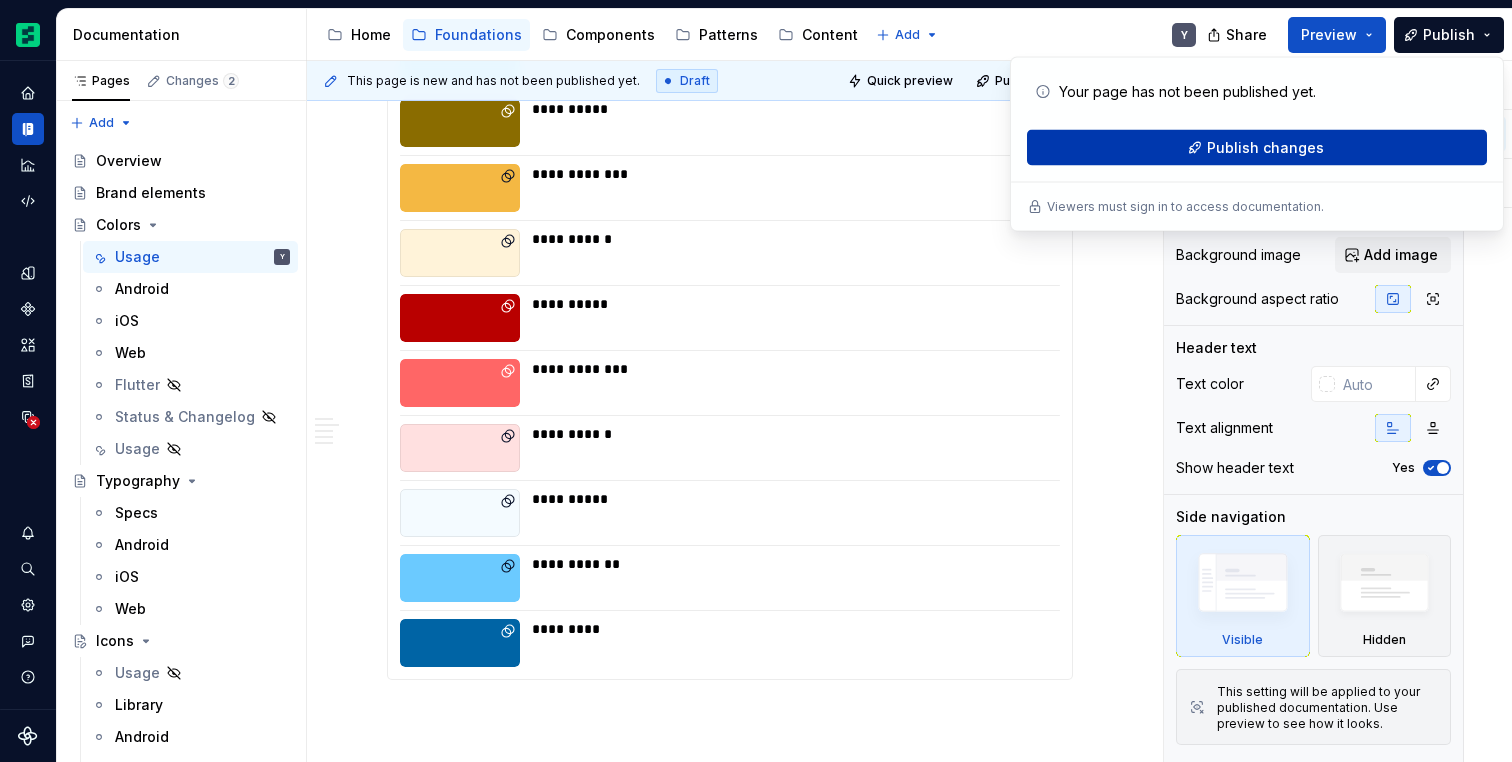 click on "Publish changes" at bounding box center (1257, 148) 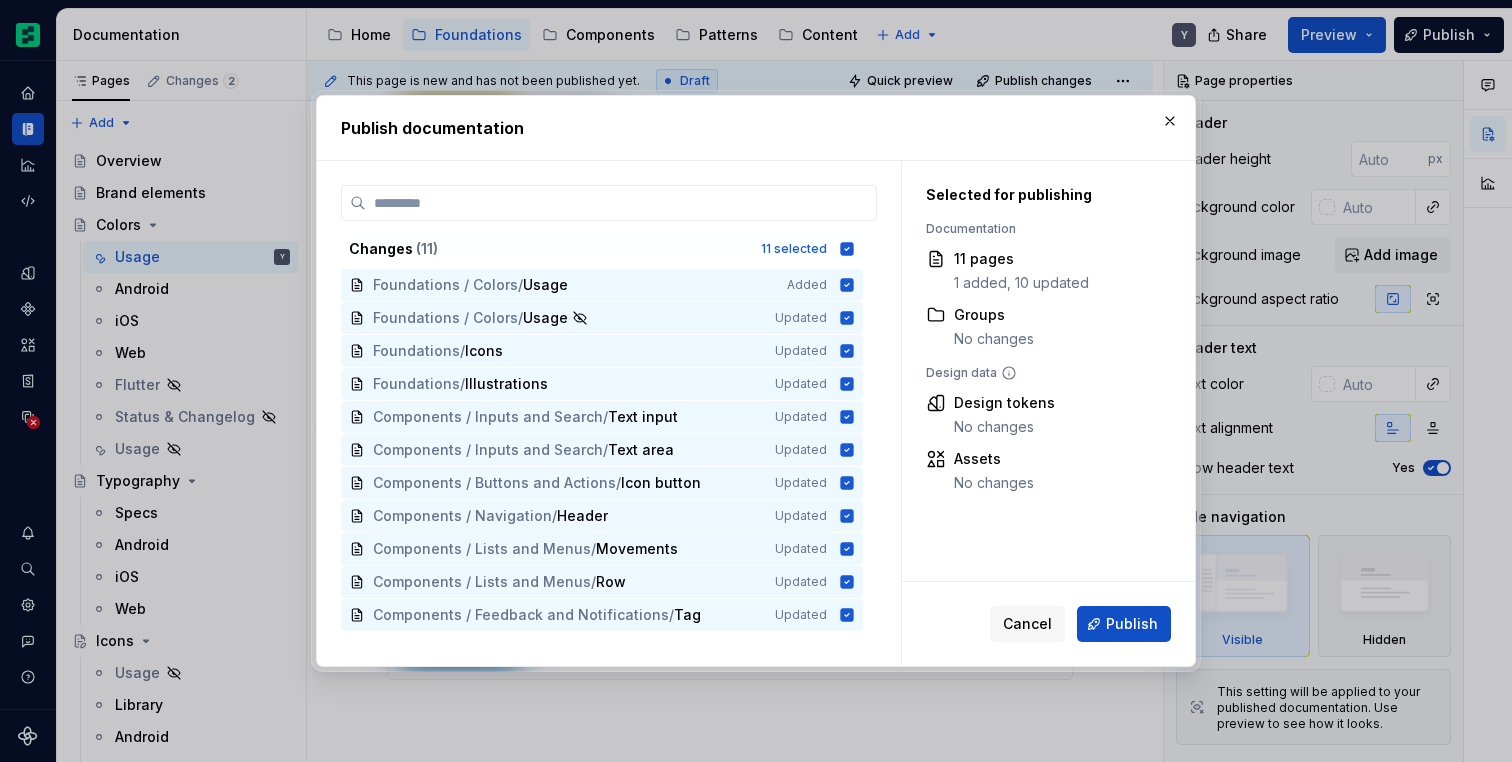 drag, startPoint x: 1108, startPoint y: 618, endPoint x: 929, endPoint y: 614, distance: 179.0447 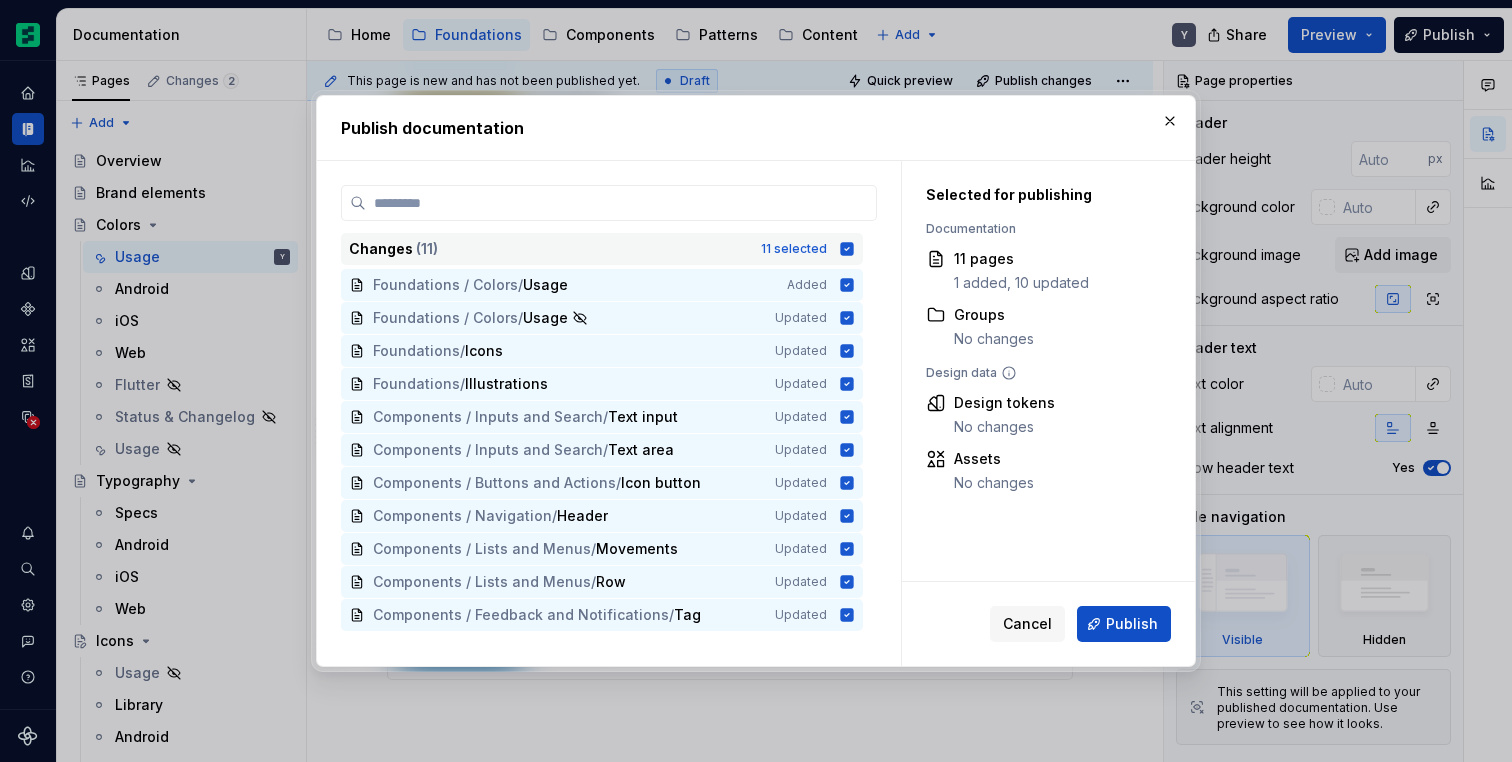 click 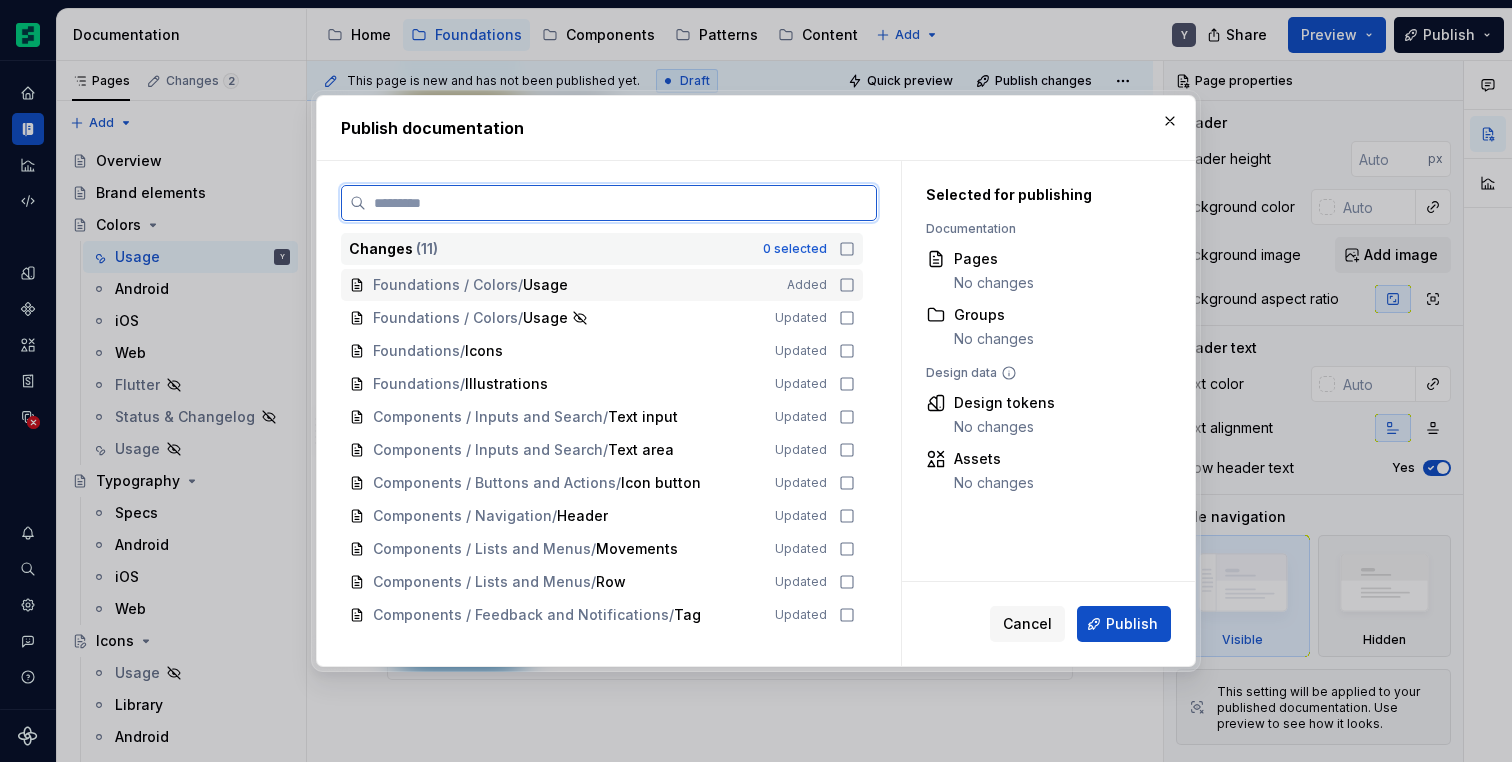 click 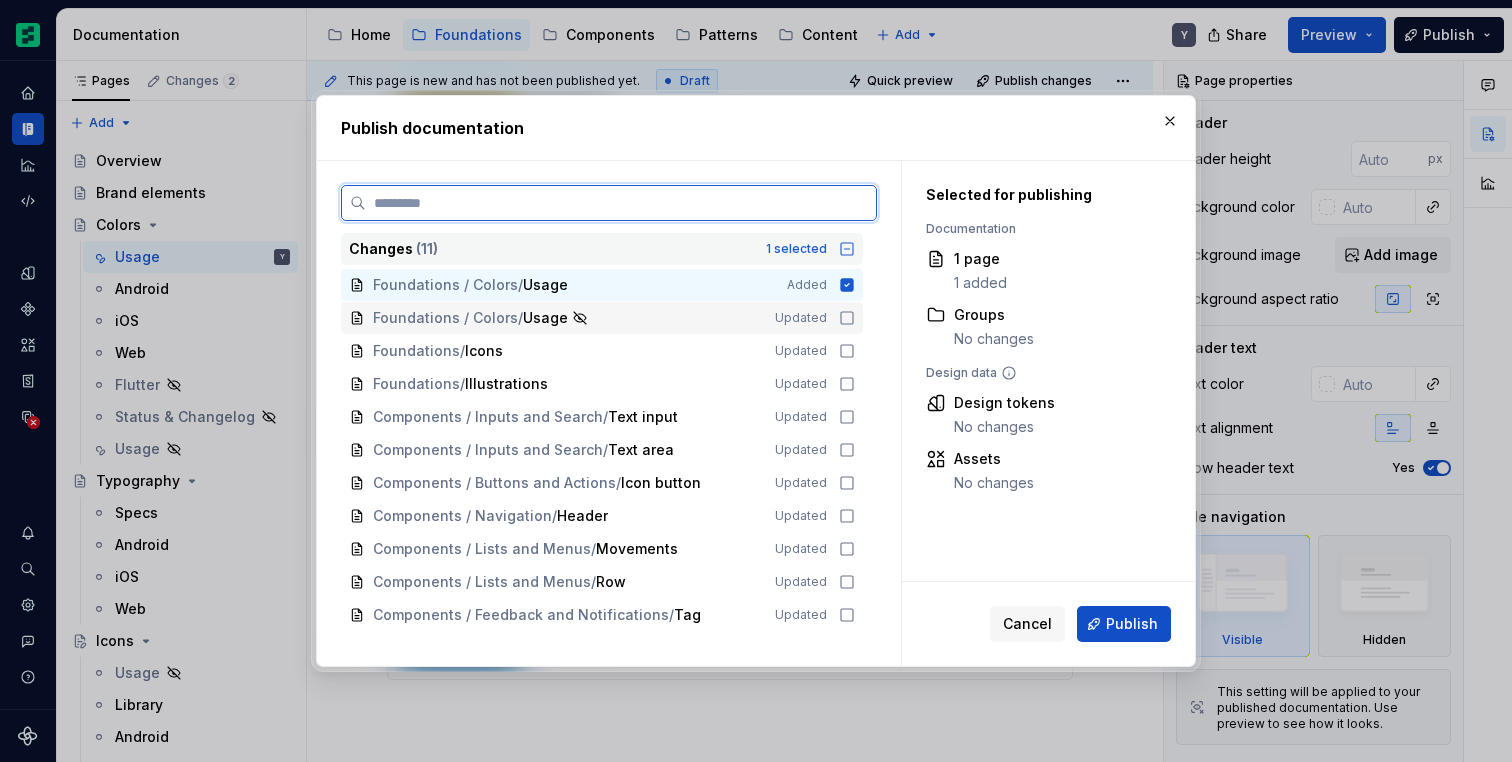 click 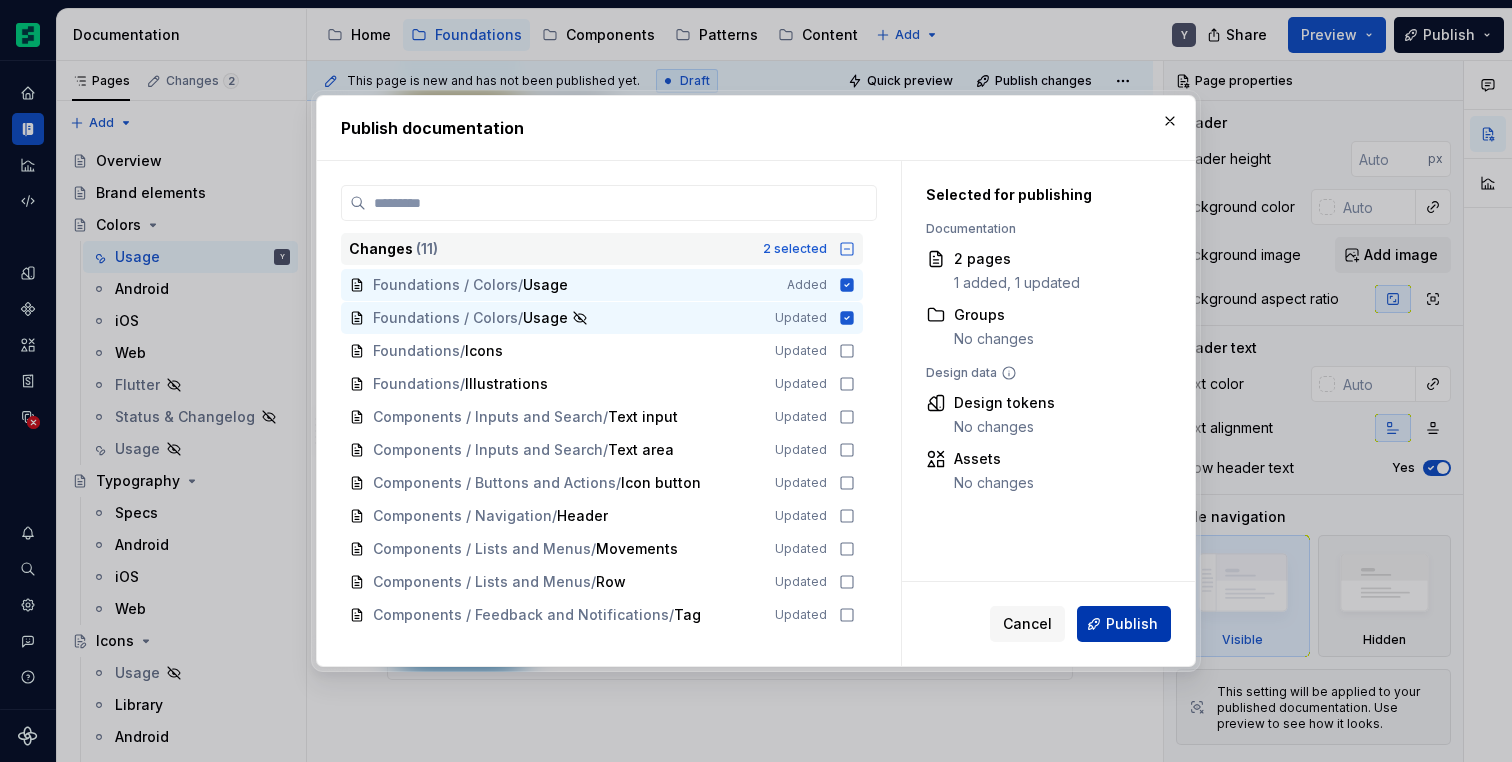 click on "Publish" at bounding box center (1132, 624) 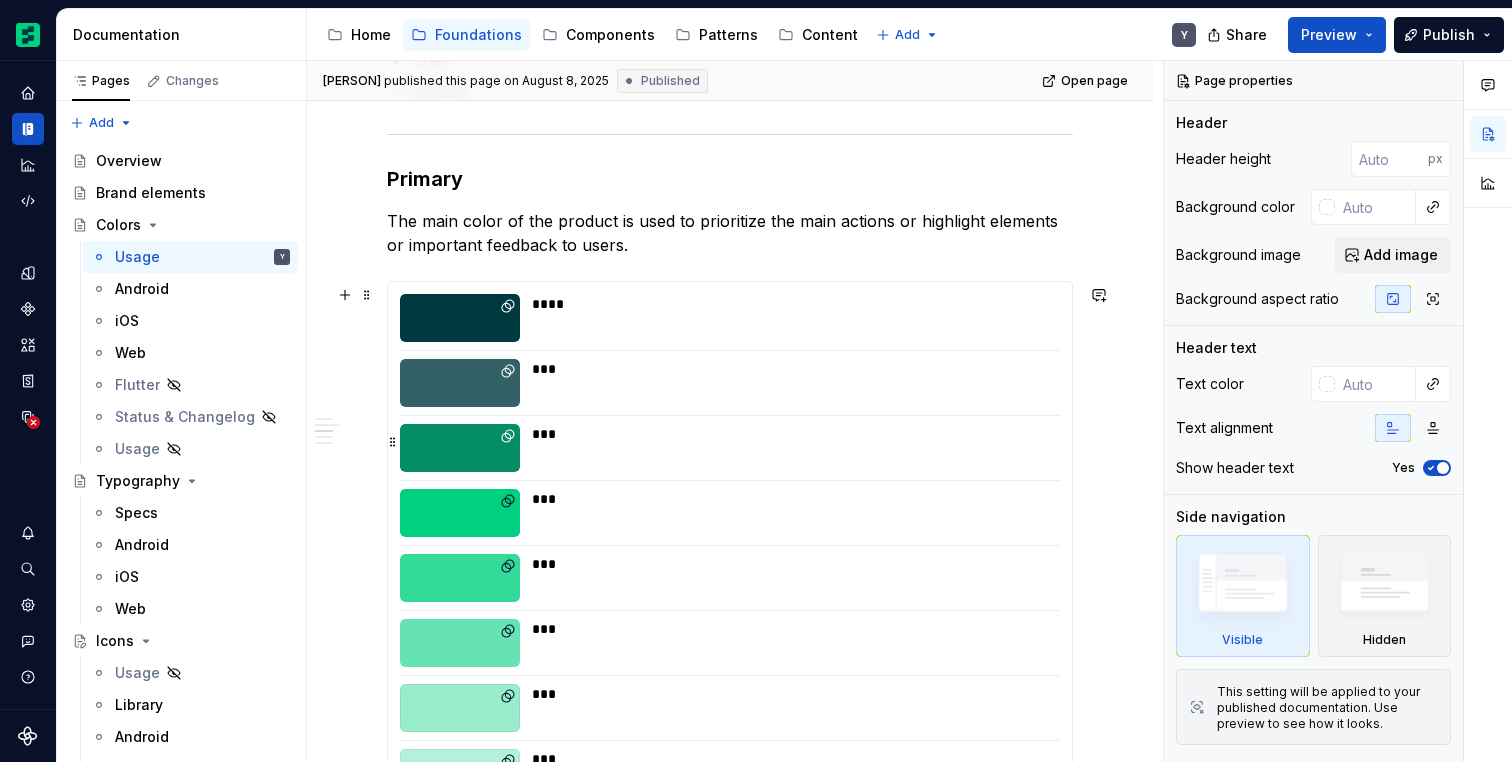 scroll, scrollTop: 1449, scrollLeft: 0, axis: vertical 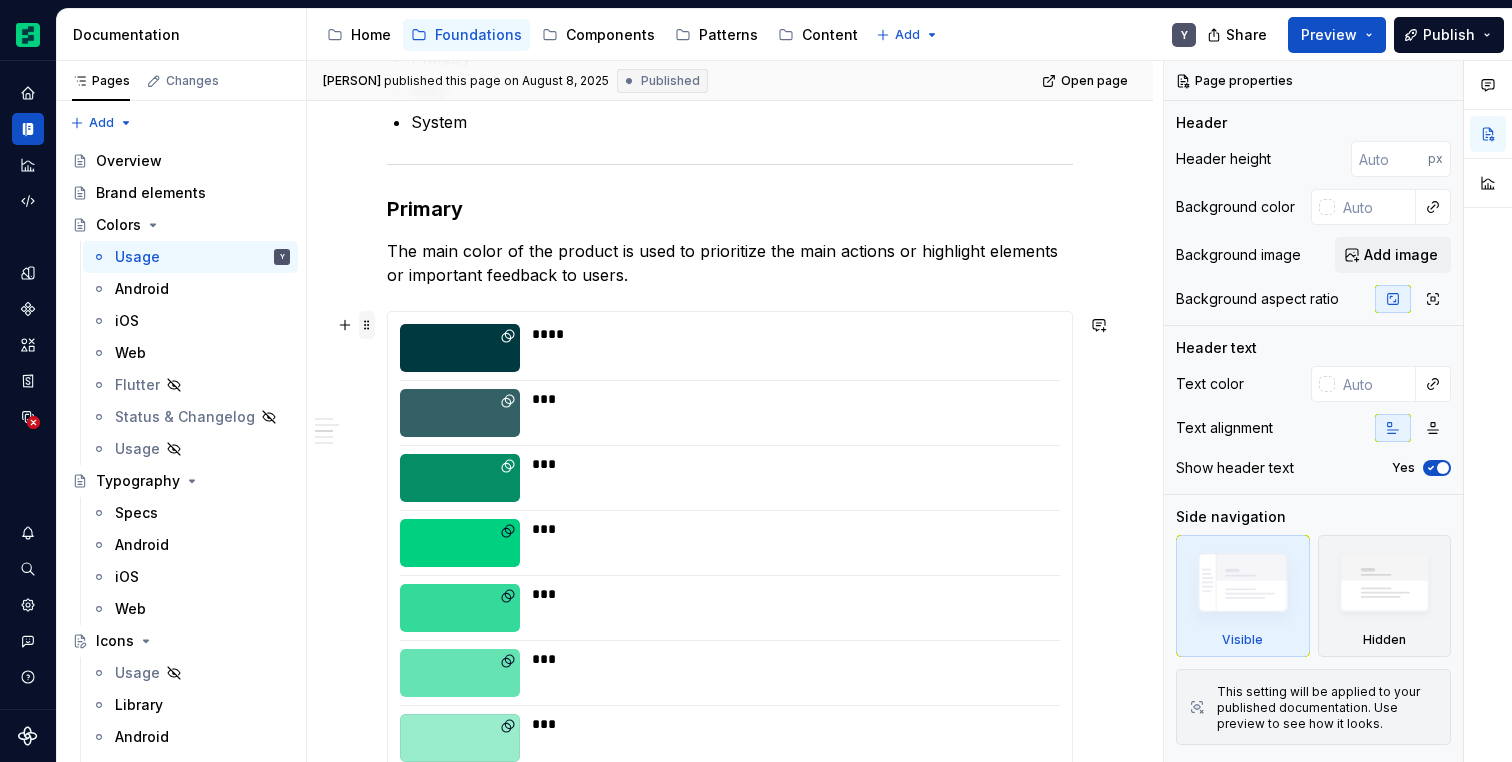 click at bounding box center (367, 325) 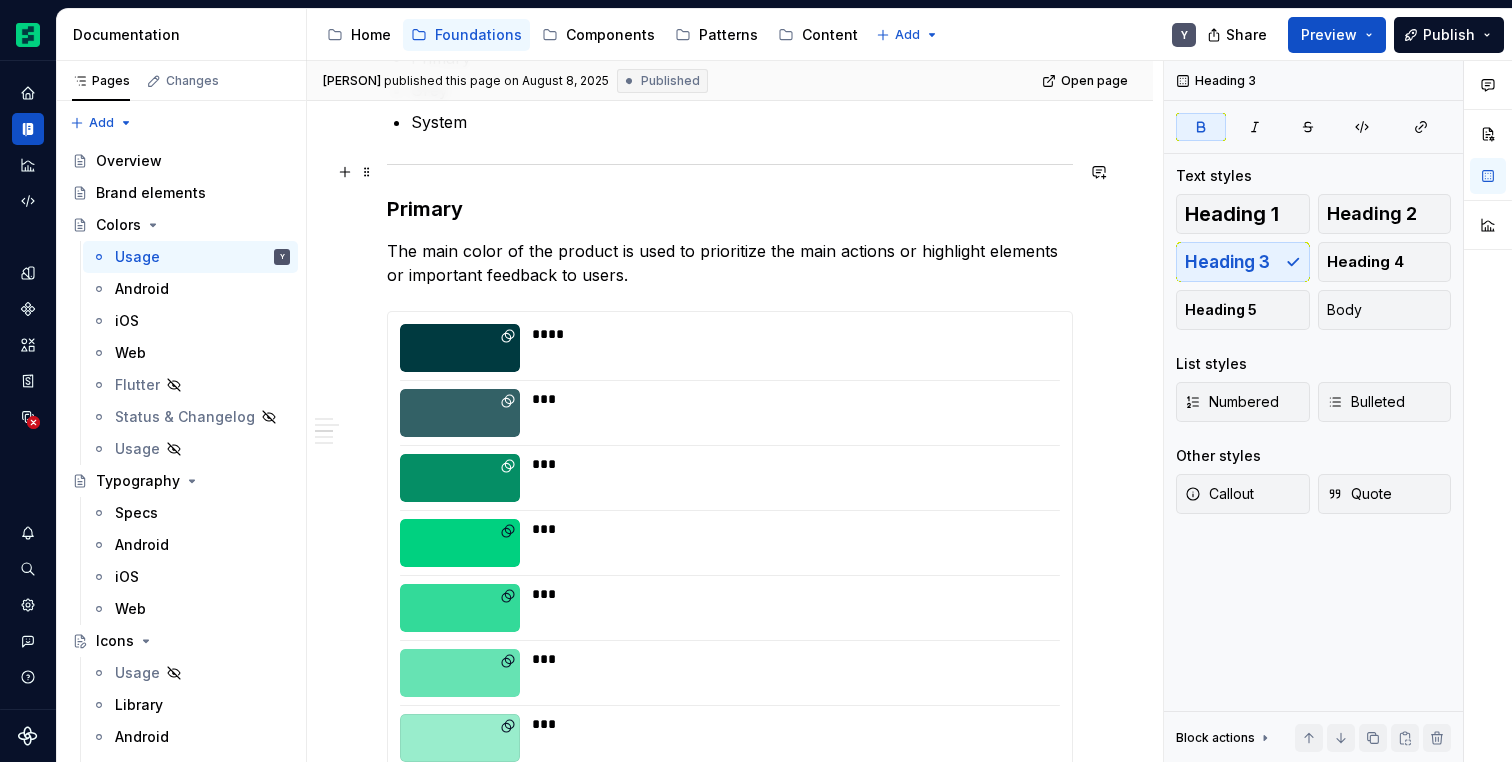 click on "Overview Color plays a crucial role in the communication, usability and aesthetics of a design, and a good design system ensures that it is used effectively and consistently in all aspects of the product or service.  It also helps us with these 4 points to consider to achieve a unified product. Brand Communication:  Specific colors can be an integral part of a brand's identity. A cohesive design system ensures that these colors are used consistently across all user touch points, reinforcing the brand identity. Visual Hierarchy:  Colors can be used to highlight important elements, such as calls to action or critical messages. By establishing a clear visual hierarchy, users can better understand the structure and importance of the information presented. Accessibility:  Consistency and Coherence: Primitive Colors Colors are divided into 3 collections:  Primary Grey System Primary The main color of the product is used to prioritize the main actions or highlight elements or important feedback to users. **** *** *" at bounding box center [730, 914] 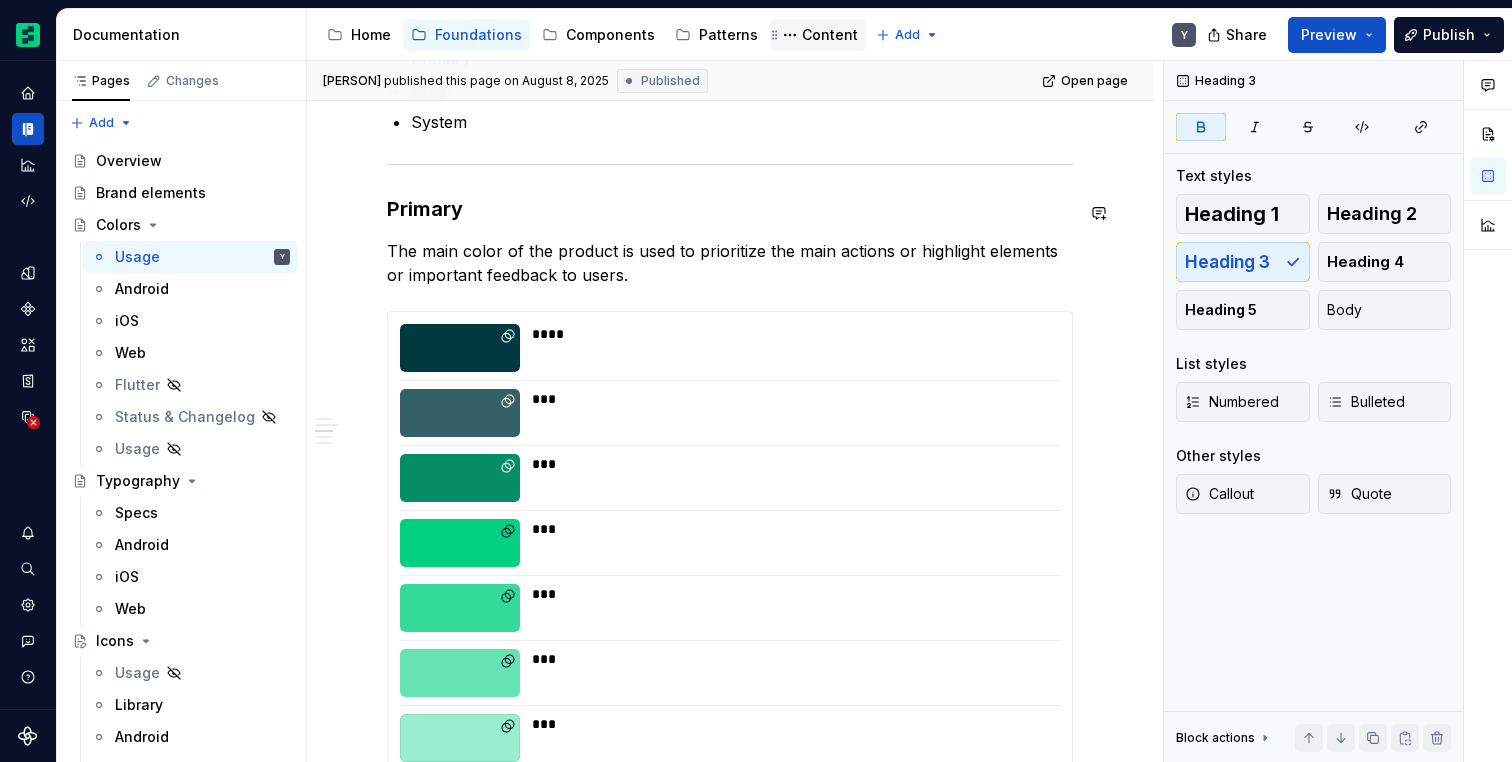 type on "*" 